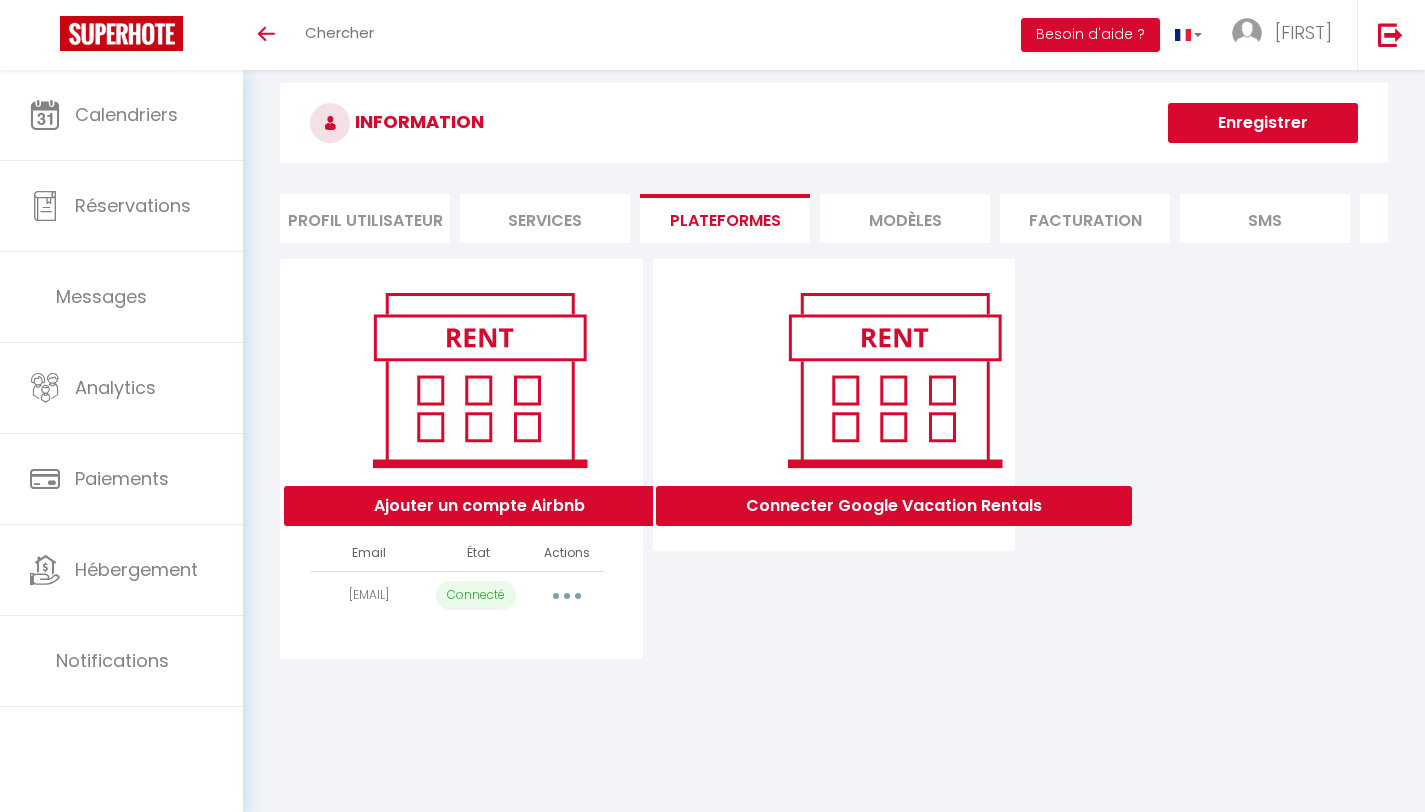 scroll, scrollTop: 70, scrollLeft: 0, axis: vertical 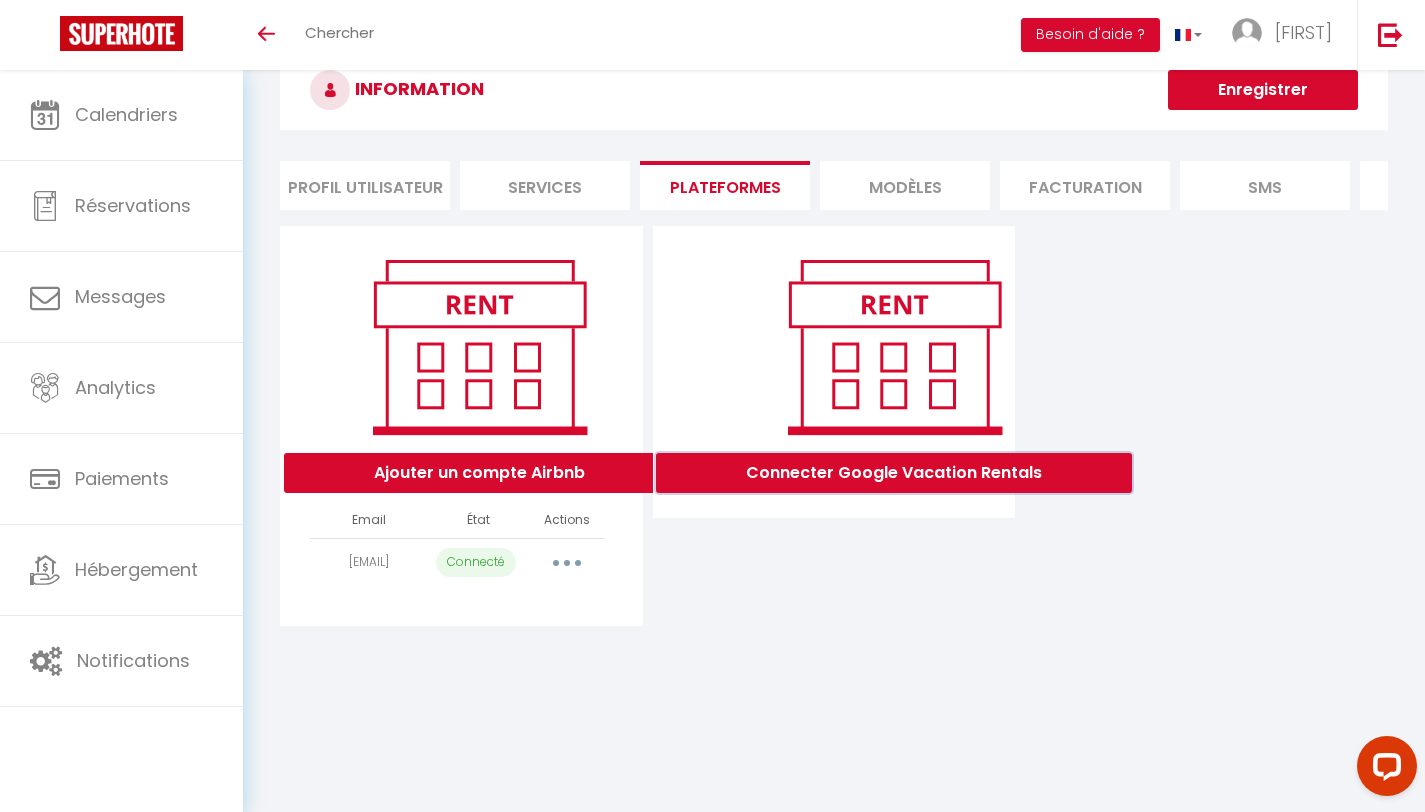click on "Connecter Google Vacation Rentals" at bounding box center (479, 473) 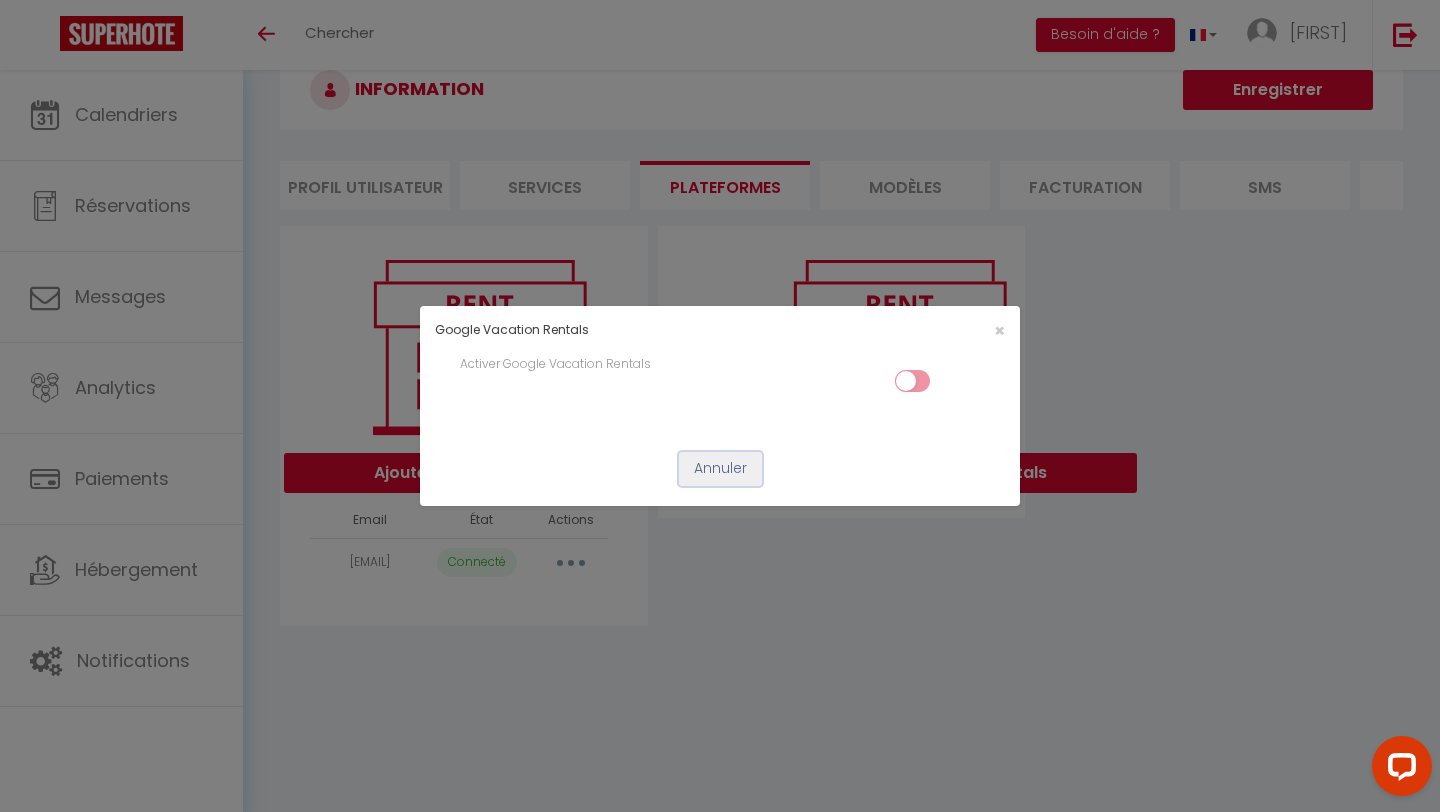 click on "Annuler" at bounding box center (720, 469) 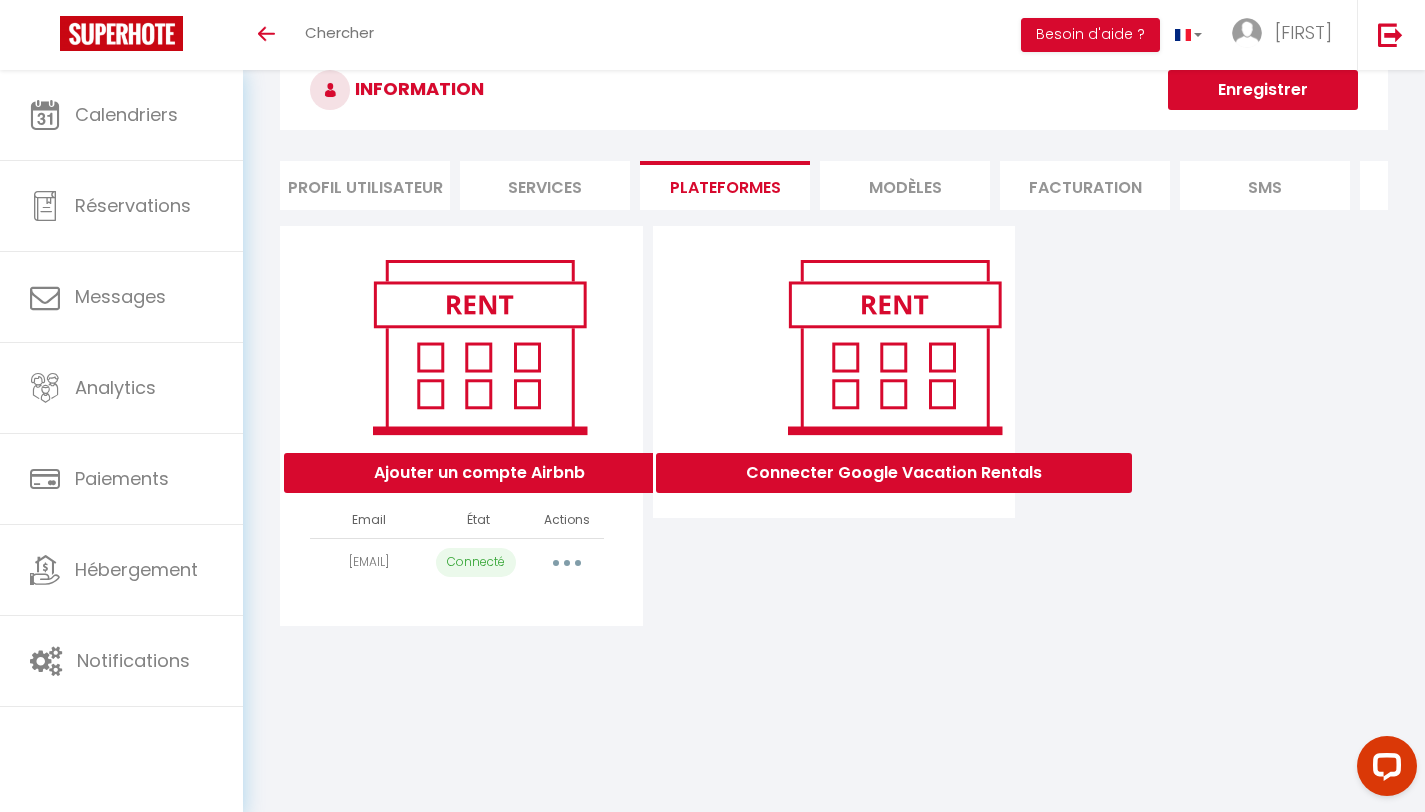 click on "Services" at bounding box center [545, 185] 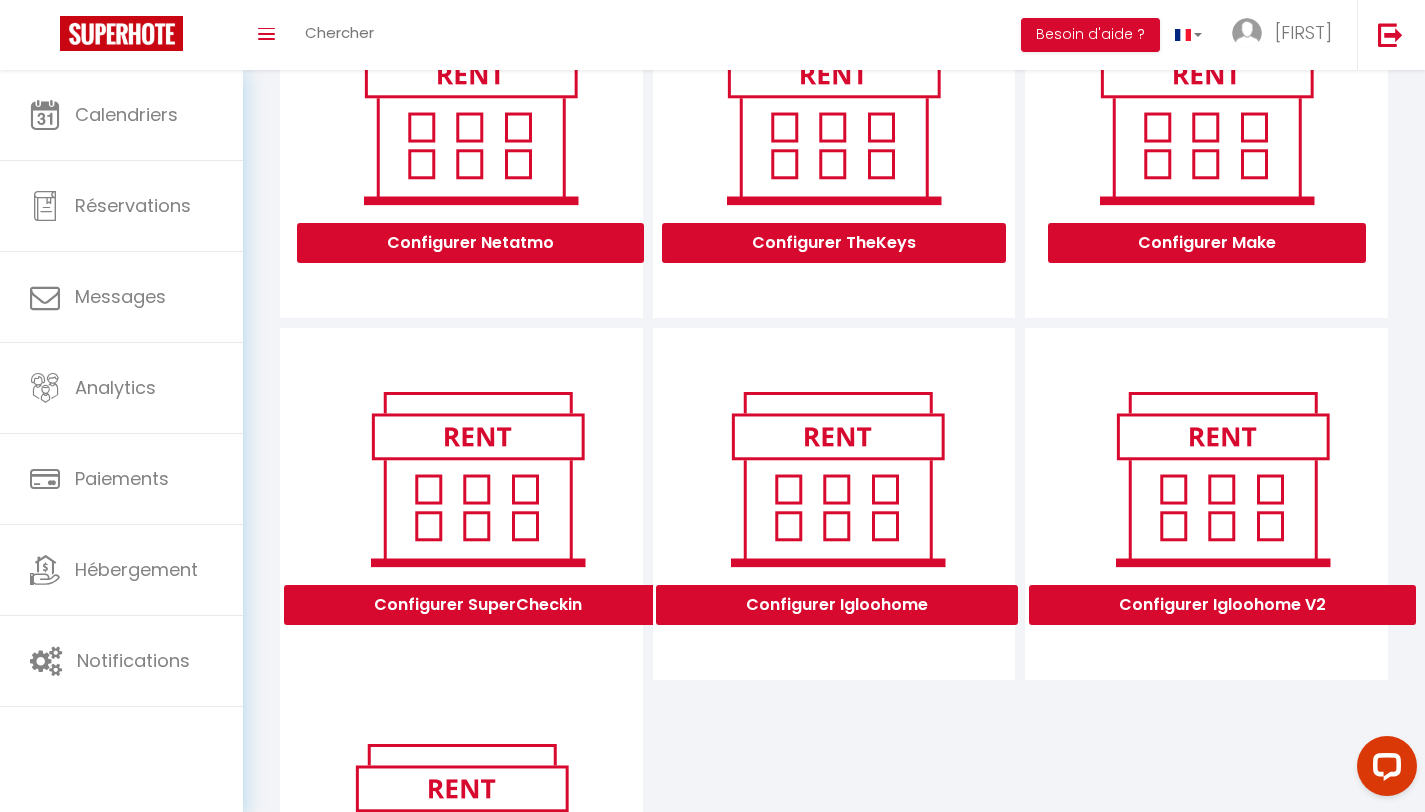 scroll, scrollTop: 0, scrollLeft: 0, axis: both 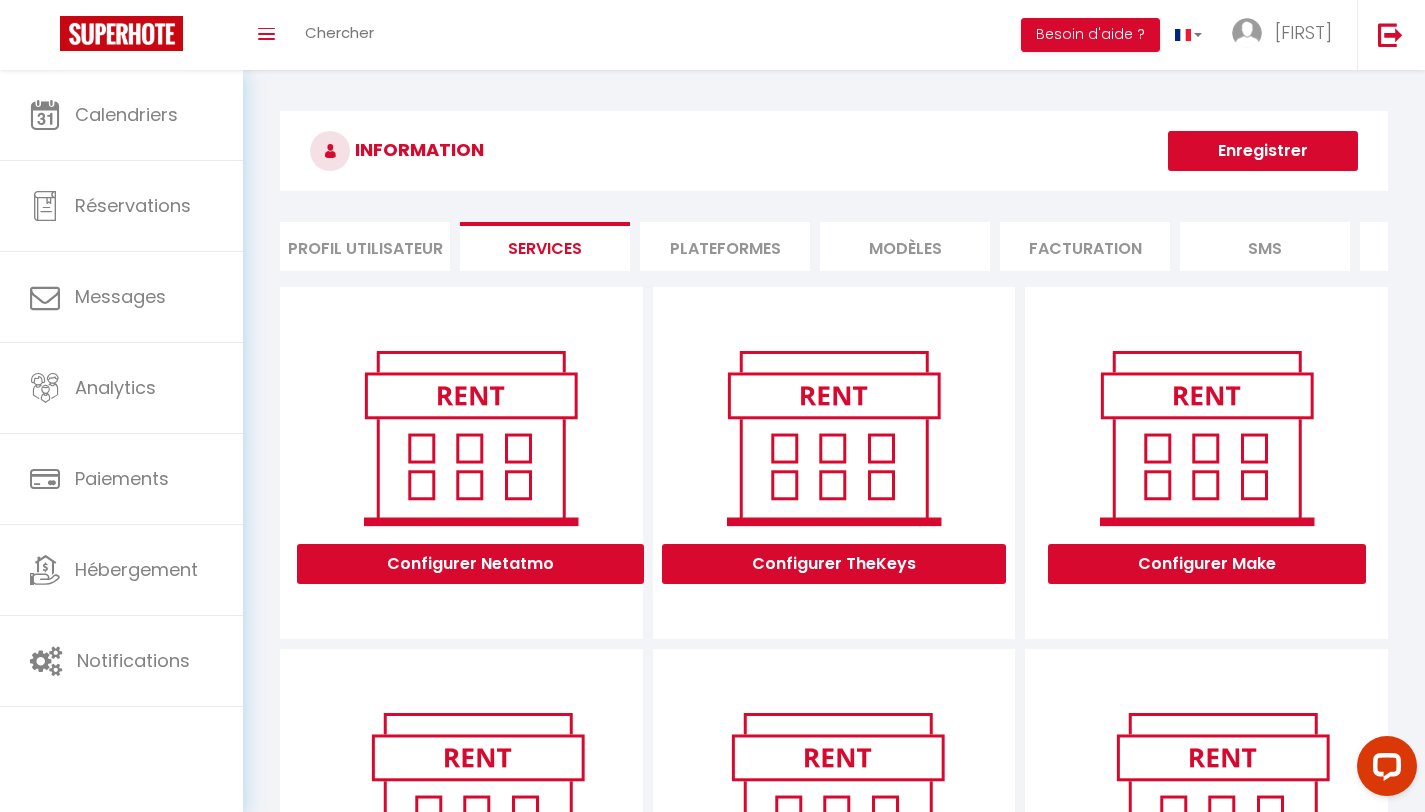 click on "Plateformes" at bounding box center (725, 246) 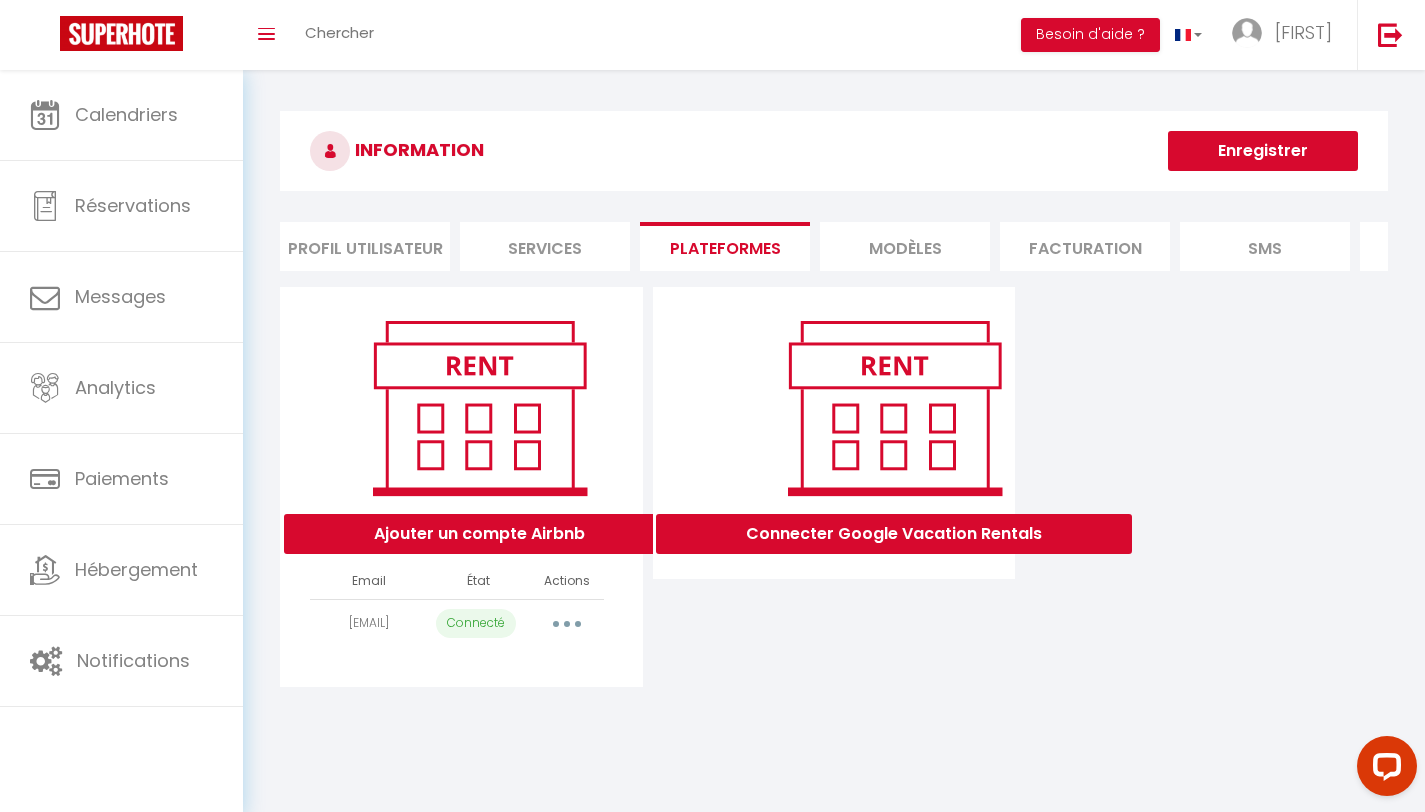 scroll, scrollTop: 70, scrollLeft: 0, axis: vertical 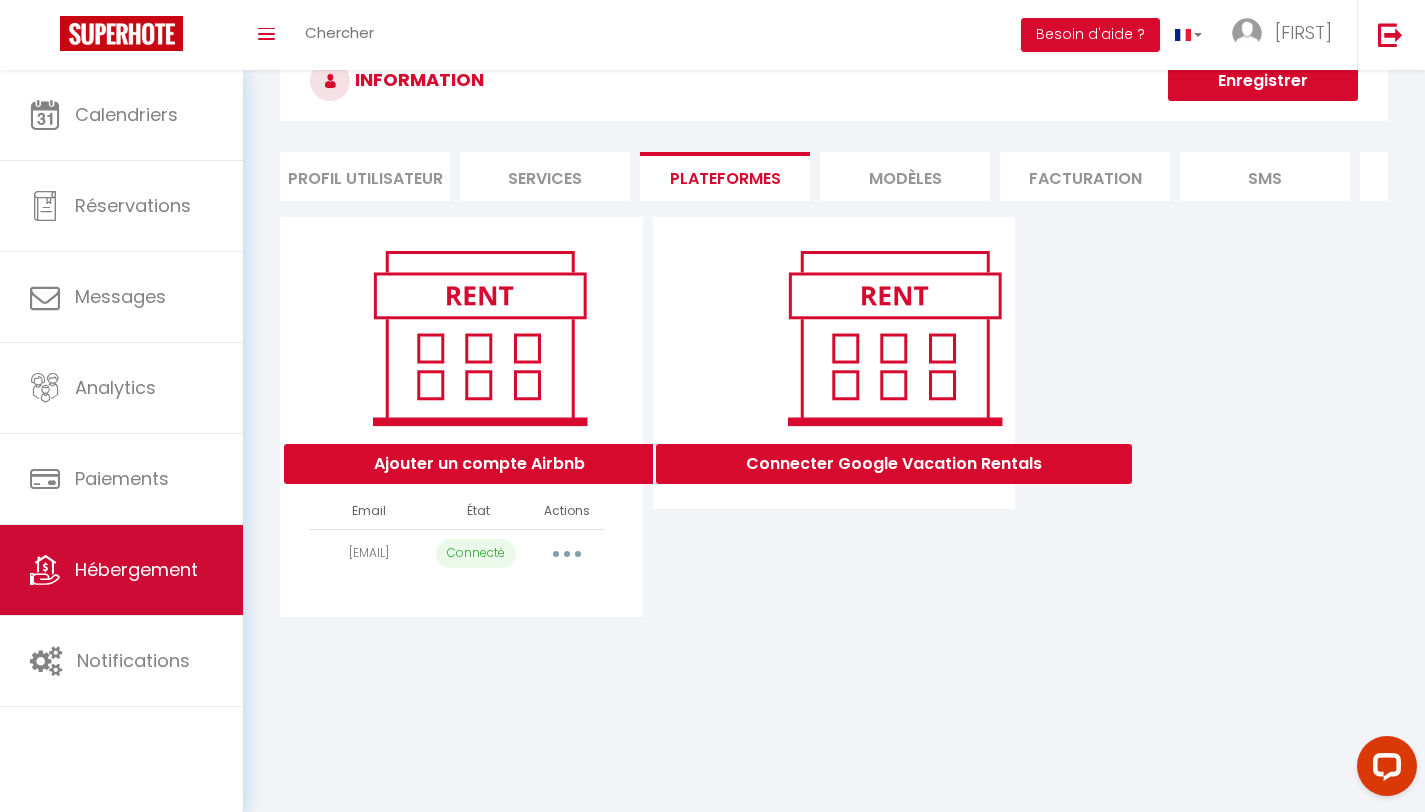 click on "Hébergement" at bounding box center [121, 570] 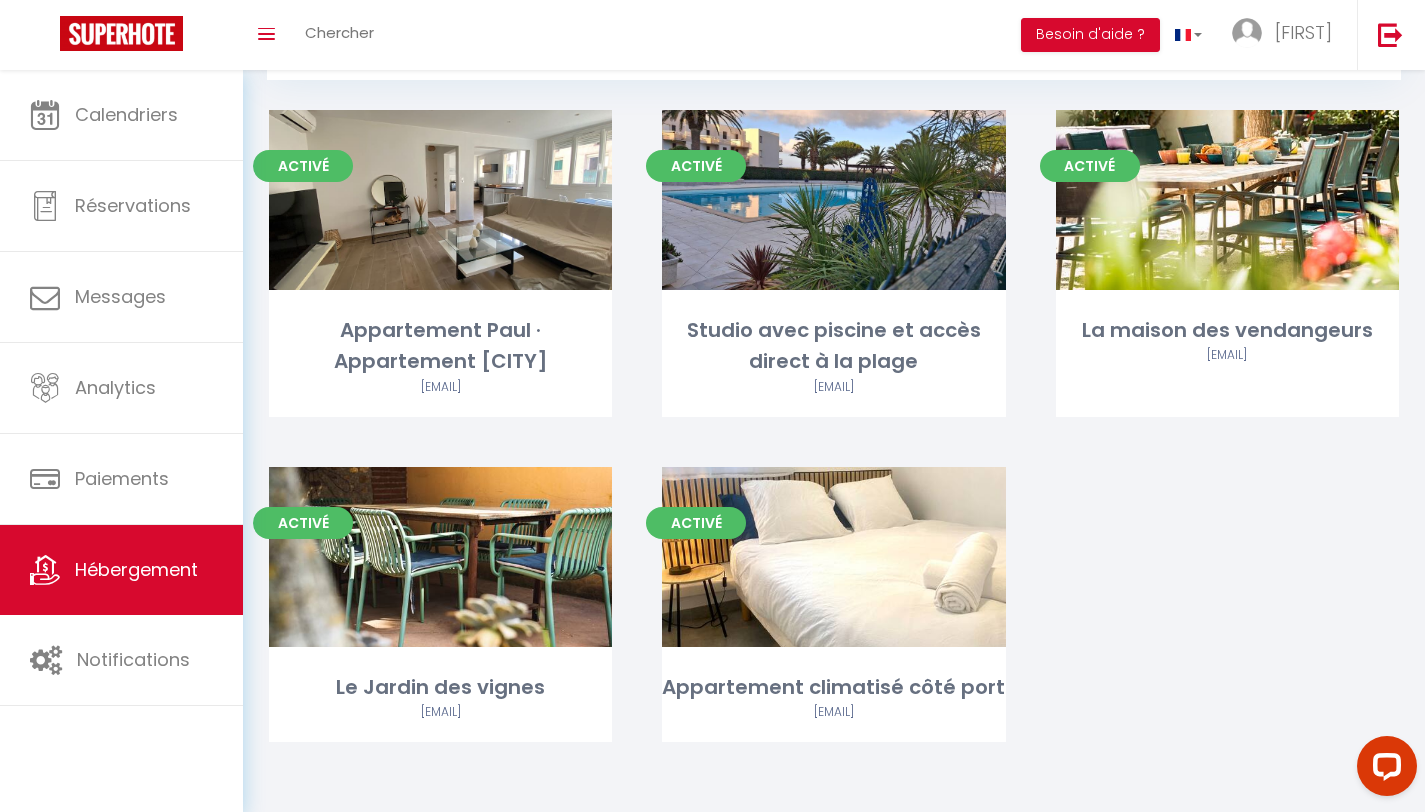scroll, scrollTop: 112, scrollLeft: 0, axis: vertical 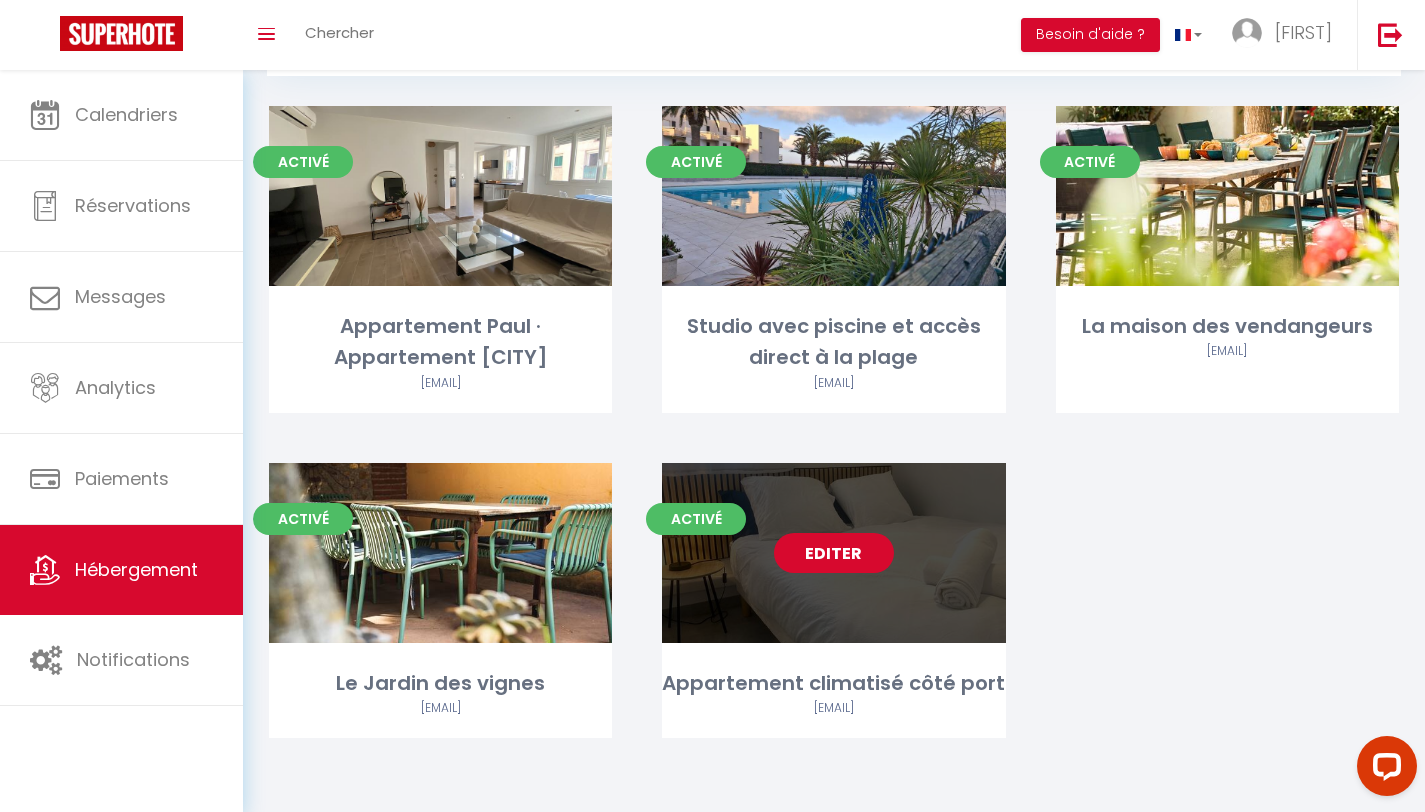 click on "Editer" at bounding box center (834, 553) 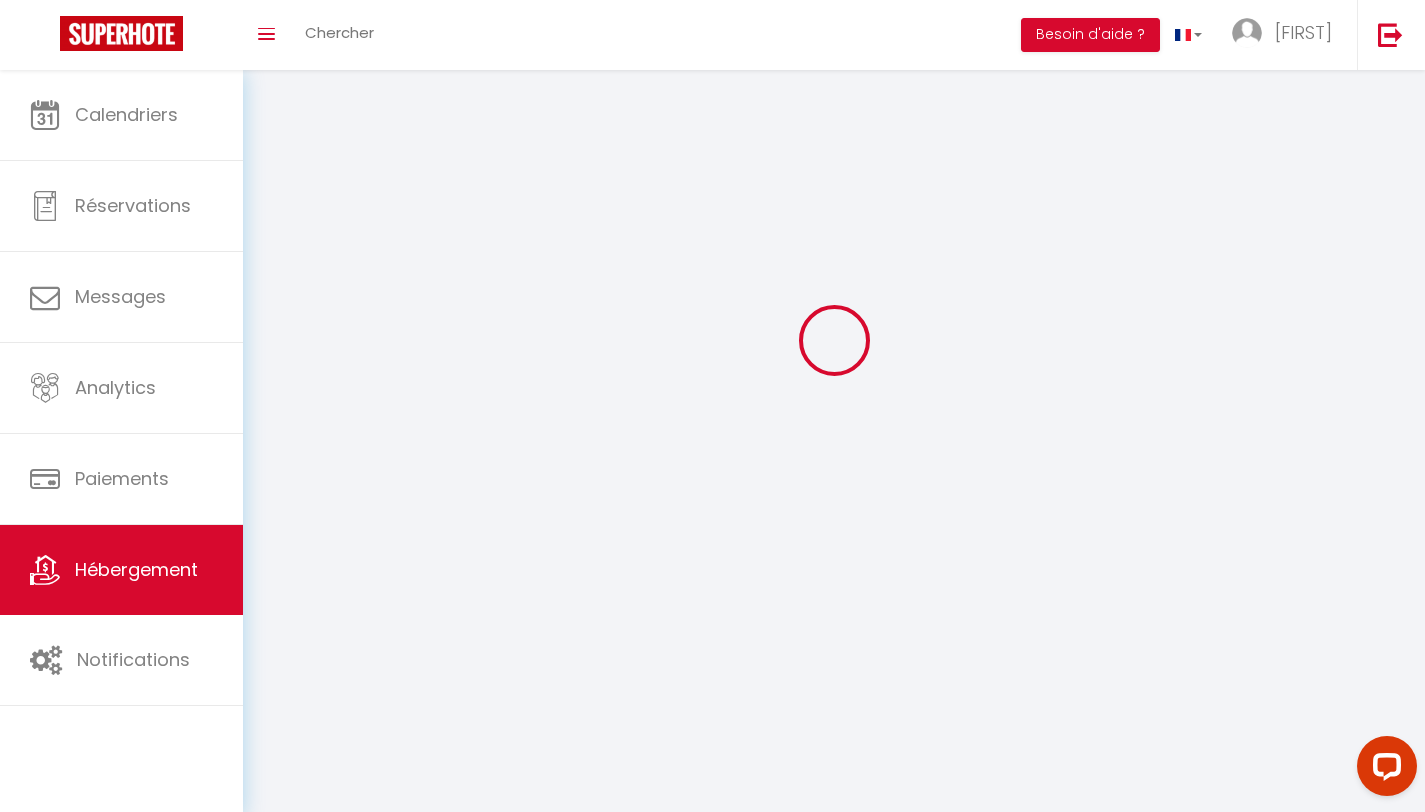 scroll, scrollTop: 0, scrollLeft: 0, axis: both 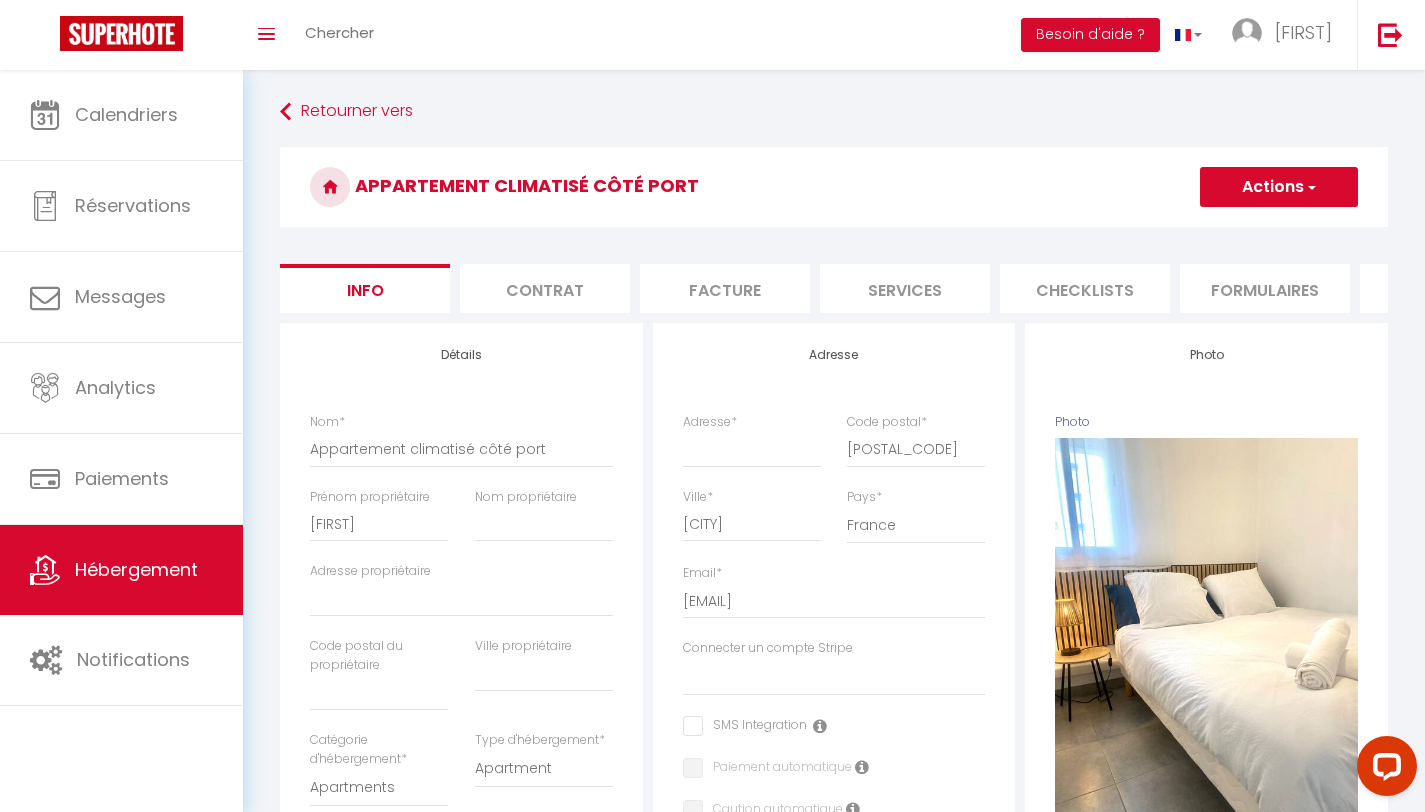 click on "Services" at bounding box center [905, 288] 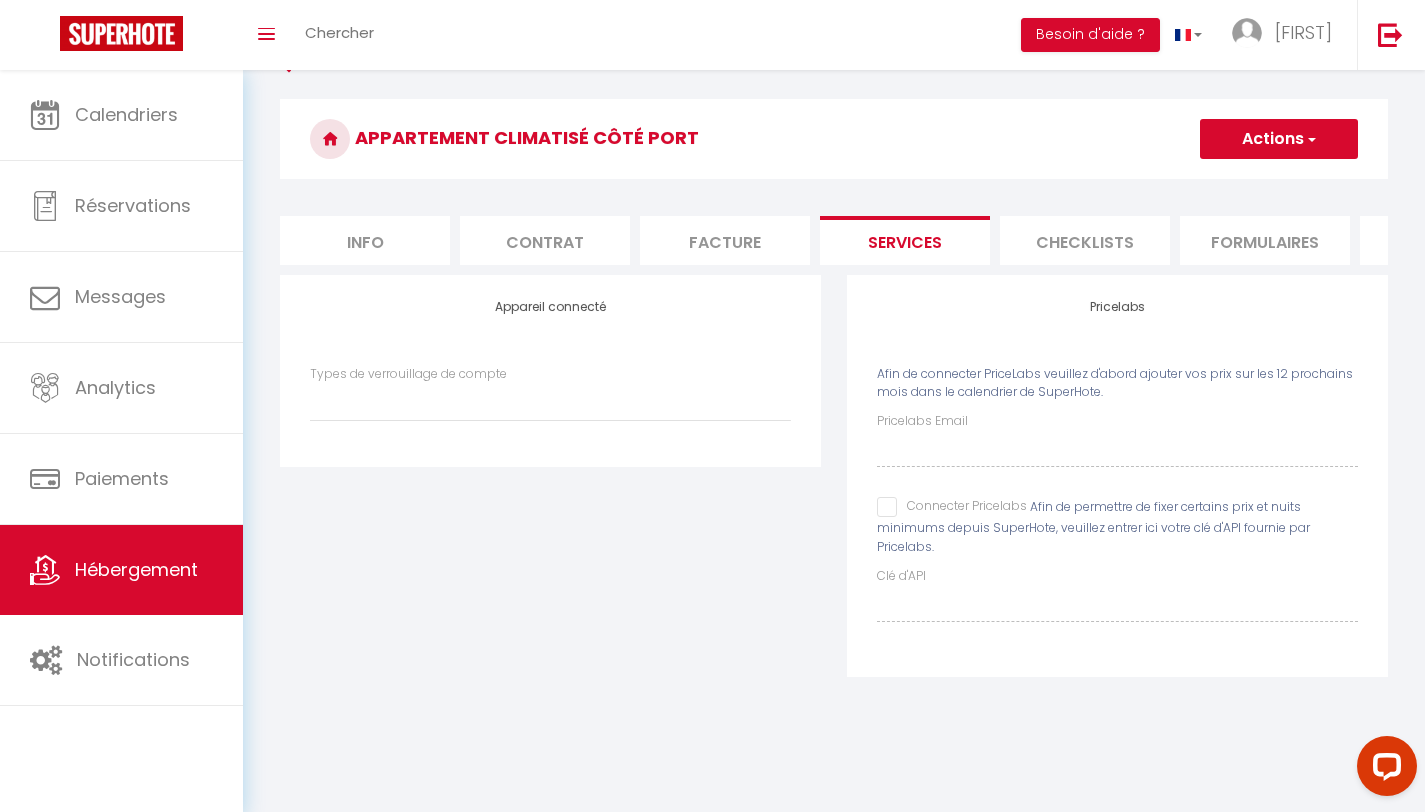 scroll, scrollTop: 60, scrollLeft: 0, axis: vertical 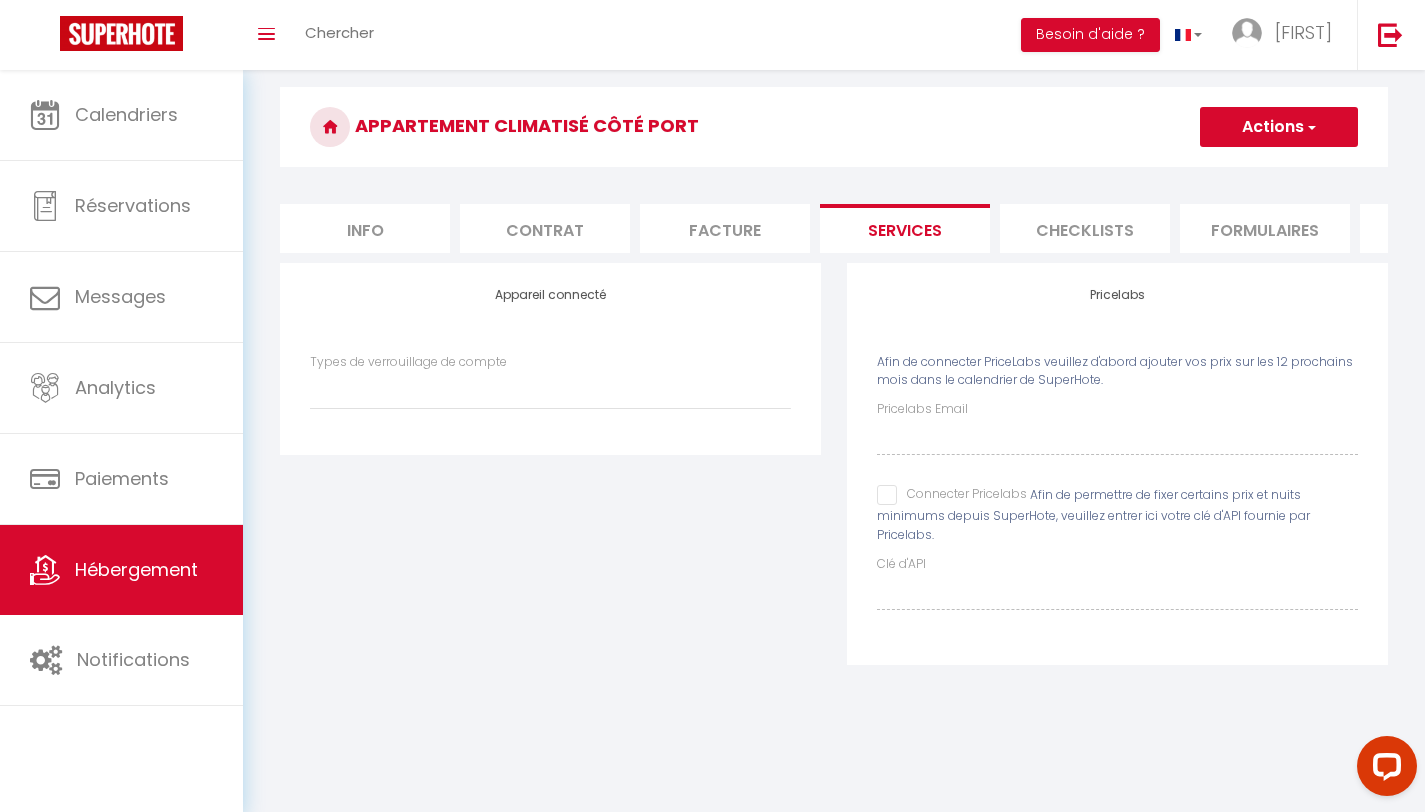 click on "Contrat" at bounding box center (545, 228) 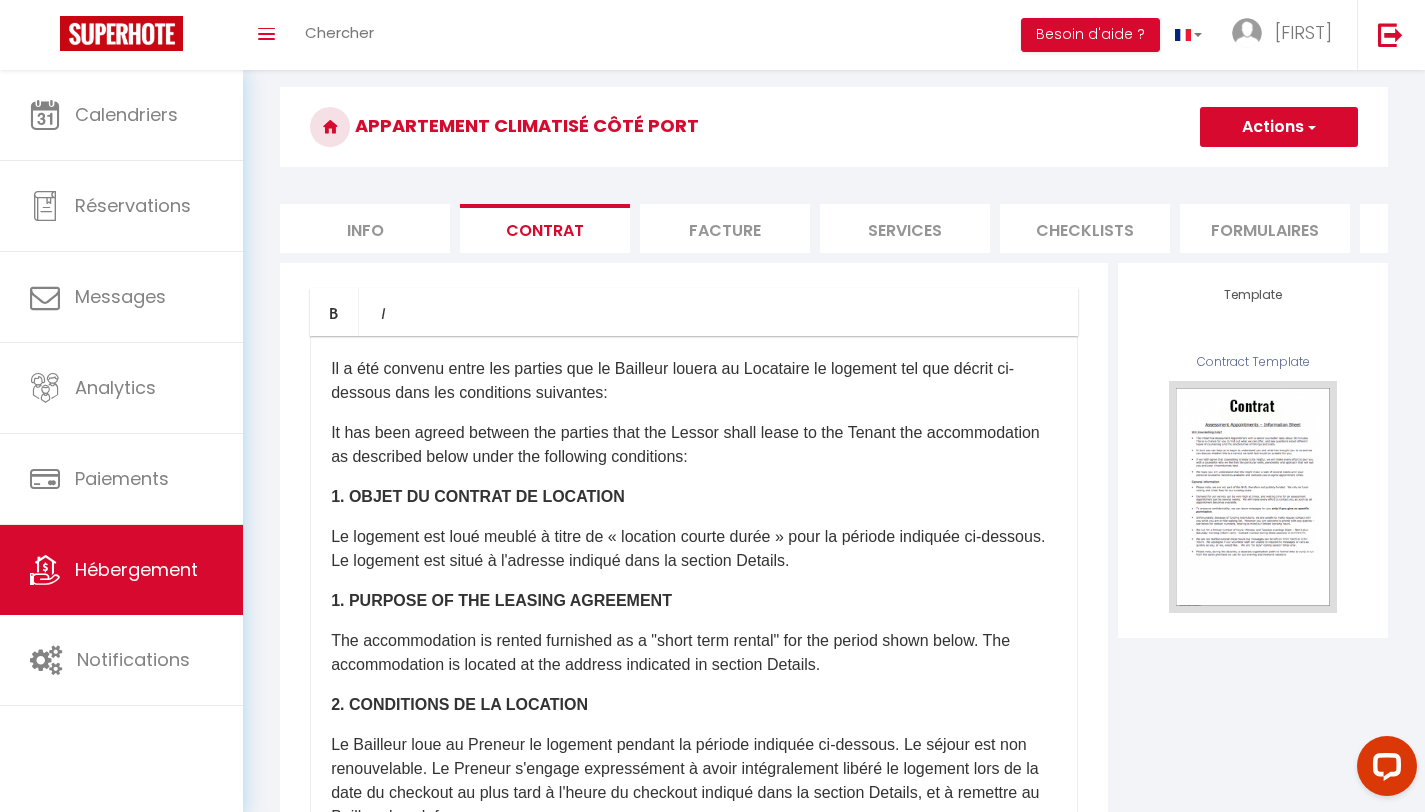 click on "Facture" at bounding box center (725, 228) 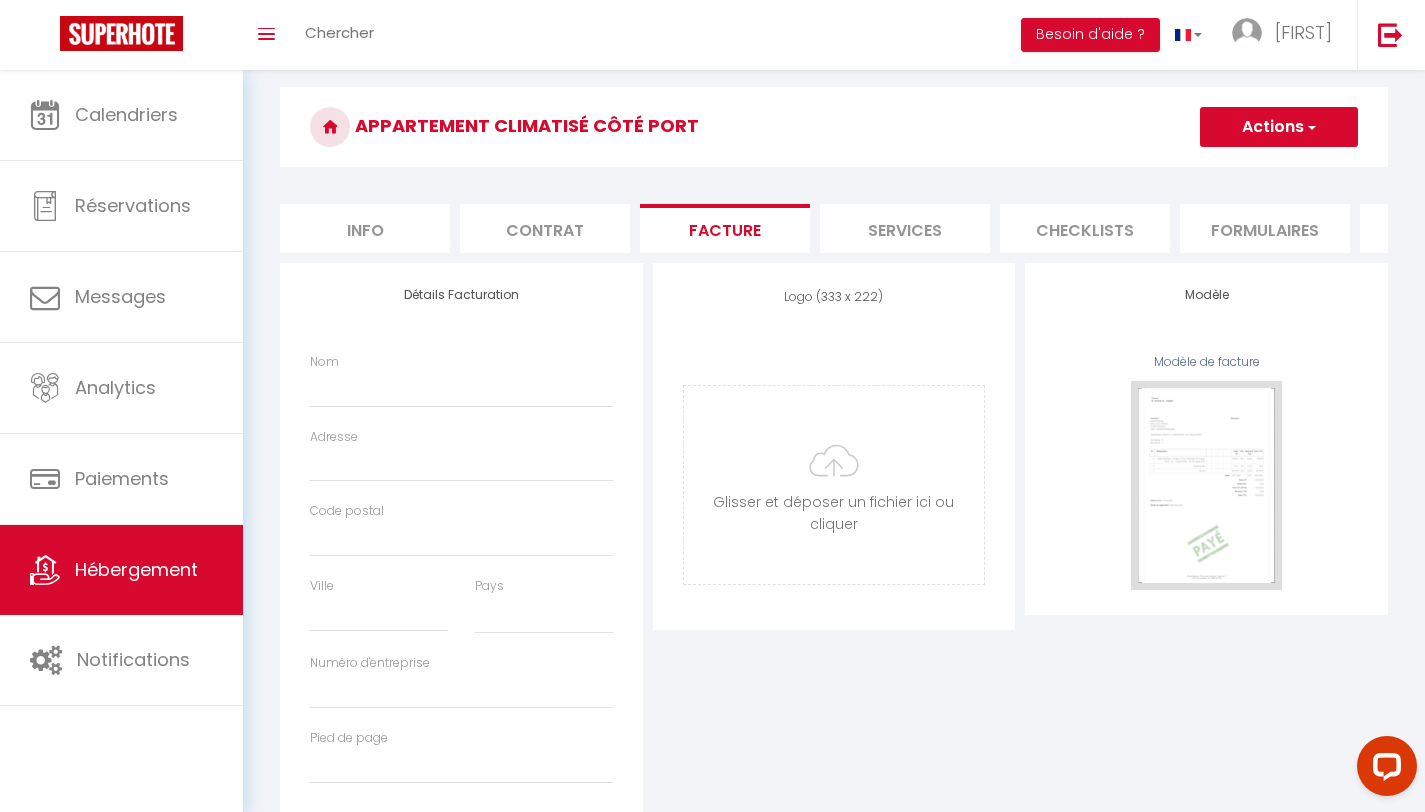 click on "Services" at bounding box center [905, 228] 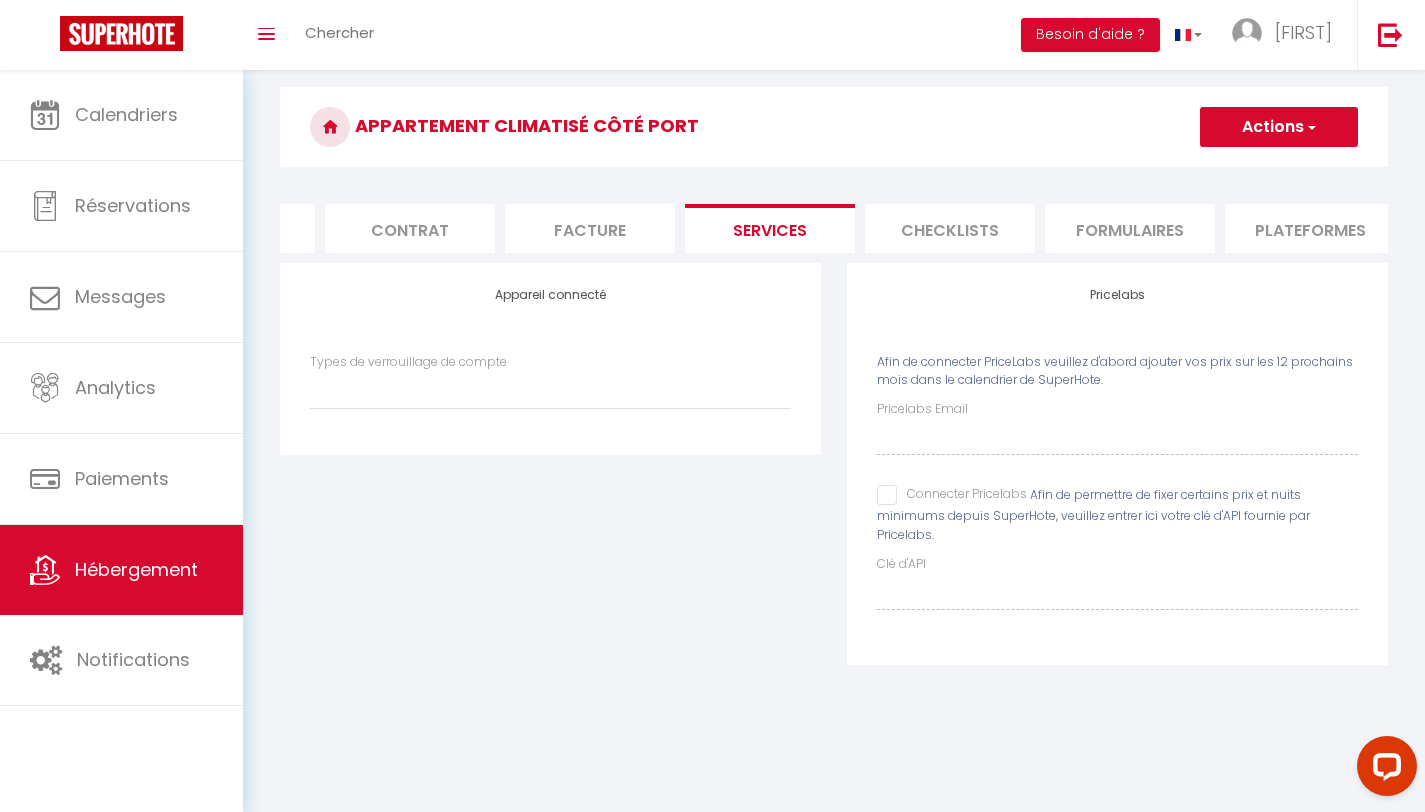 scroll, scrollTop: 0, scrollLeft: 238, axis: horizontal 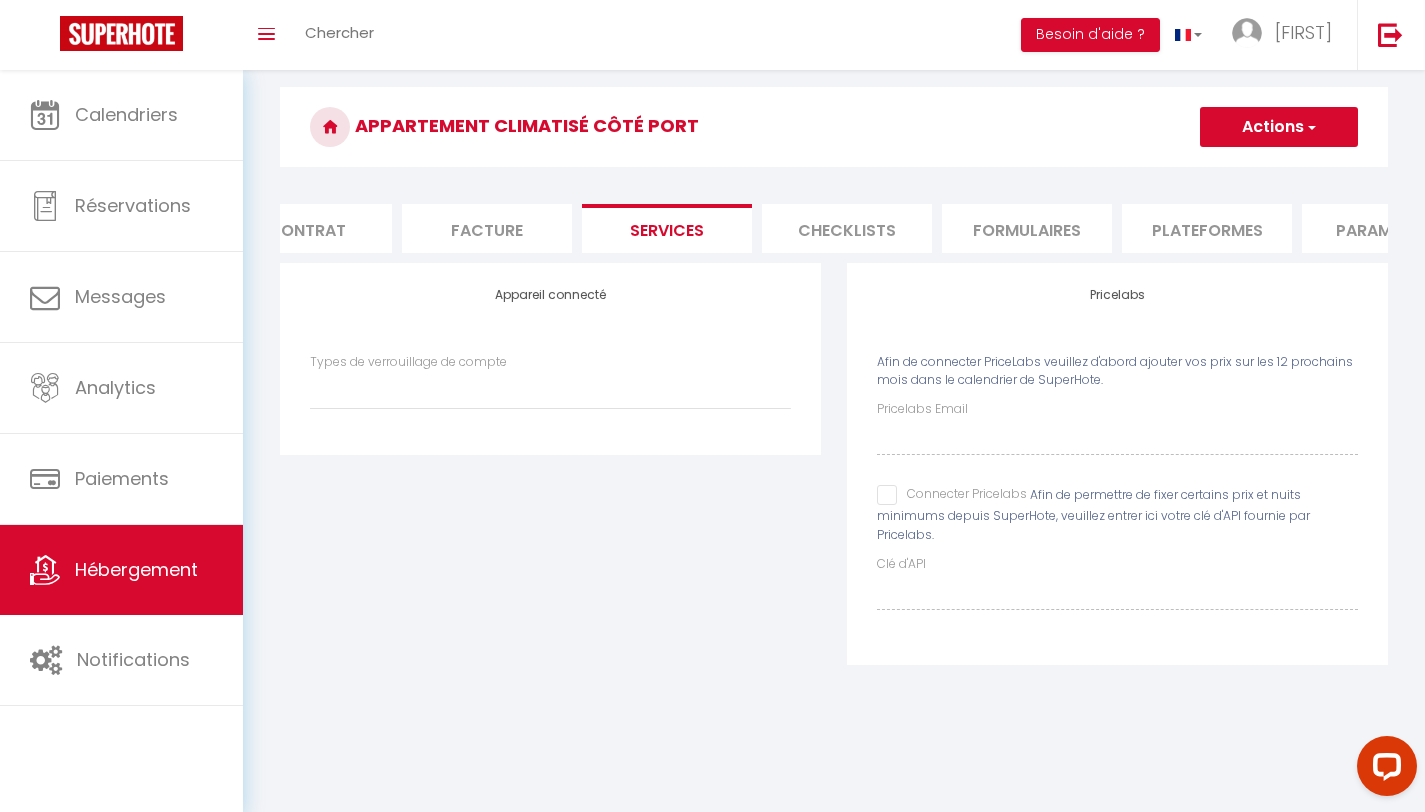 click on "Plateformes" at bounding box center (1207, 228) 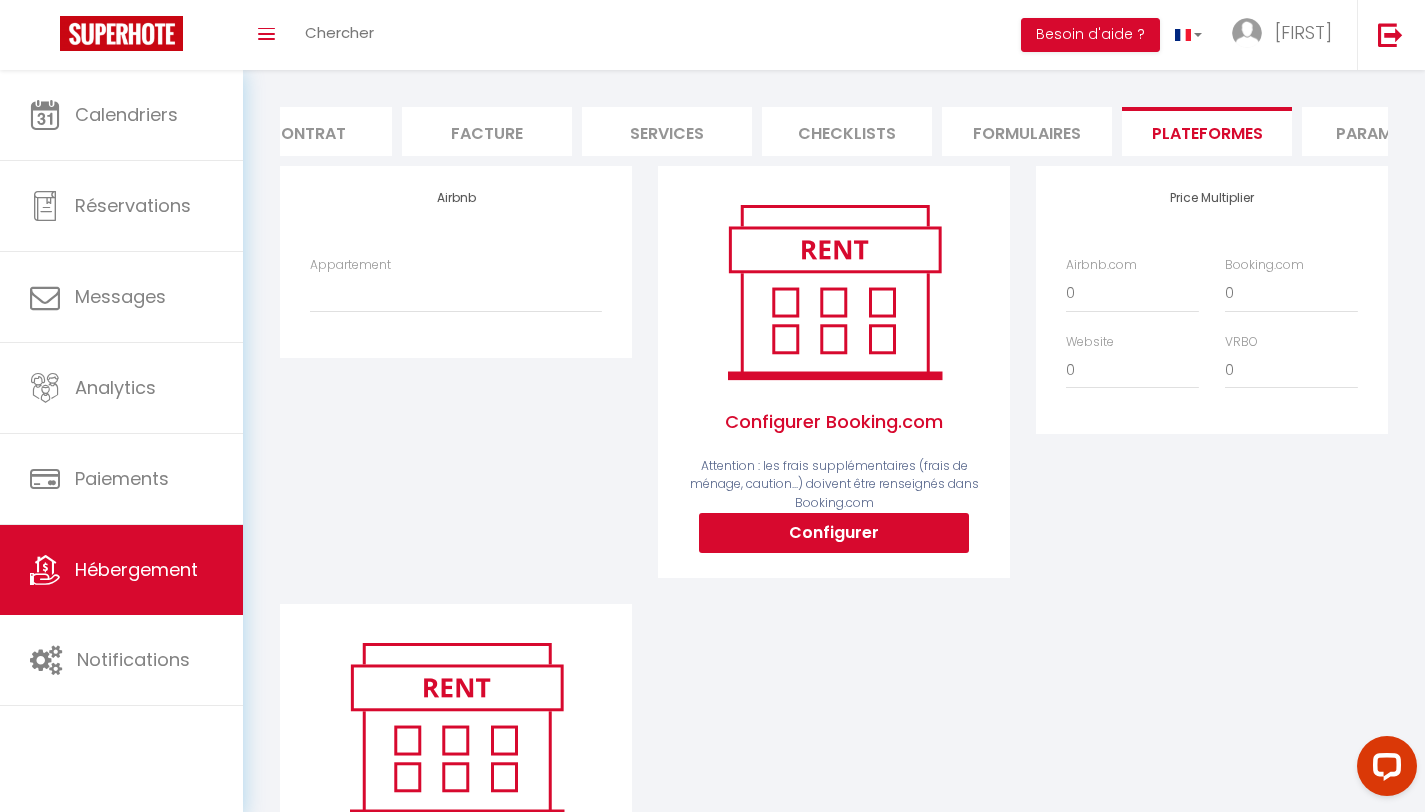 scroll, scrollTop: 181, scrollLeft: 0, axis: vertical 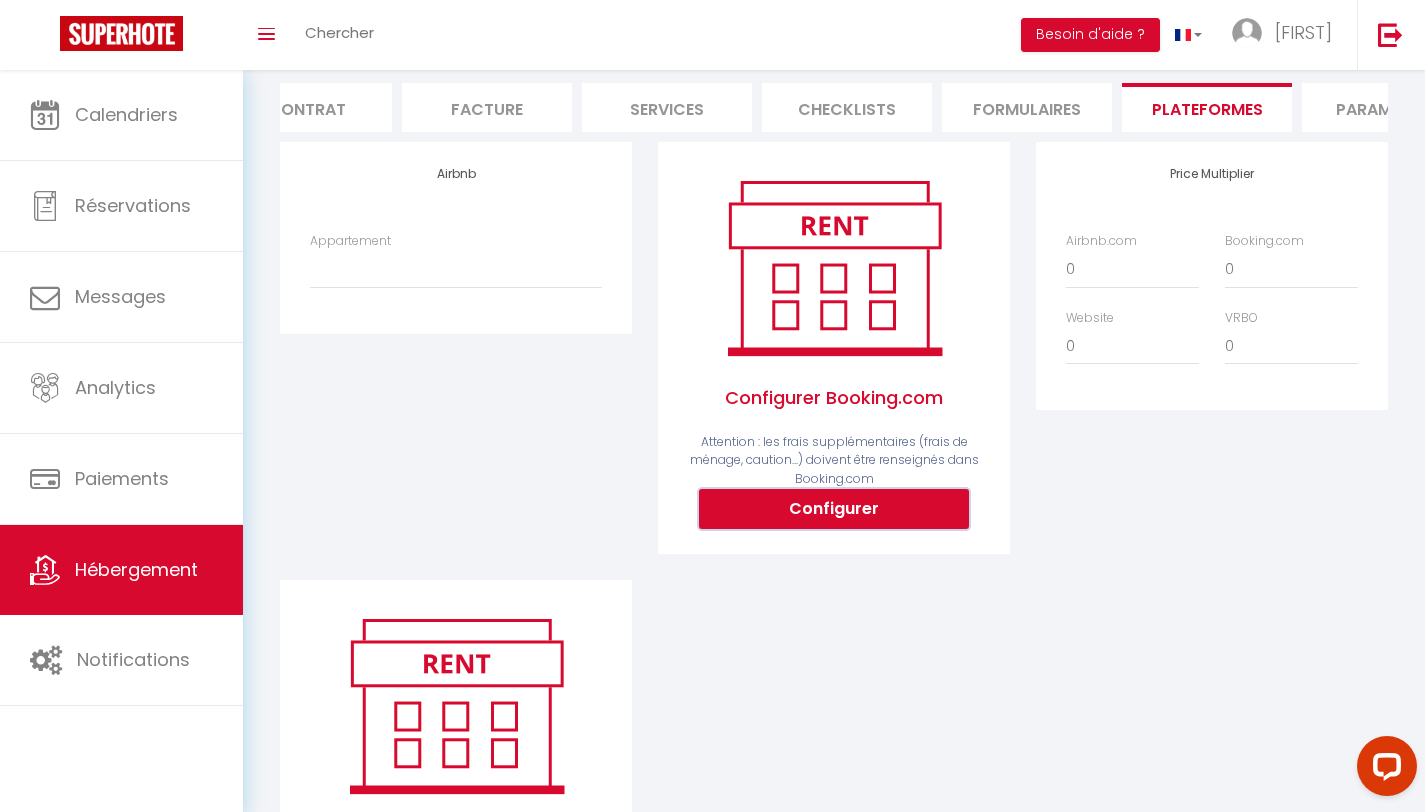 click on "Configurer" at bounding box center [834, 509] 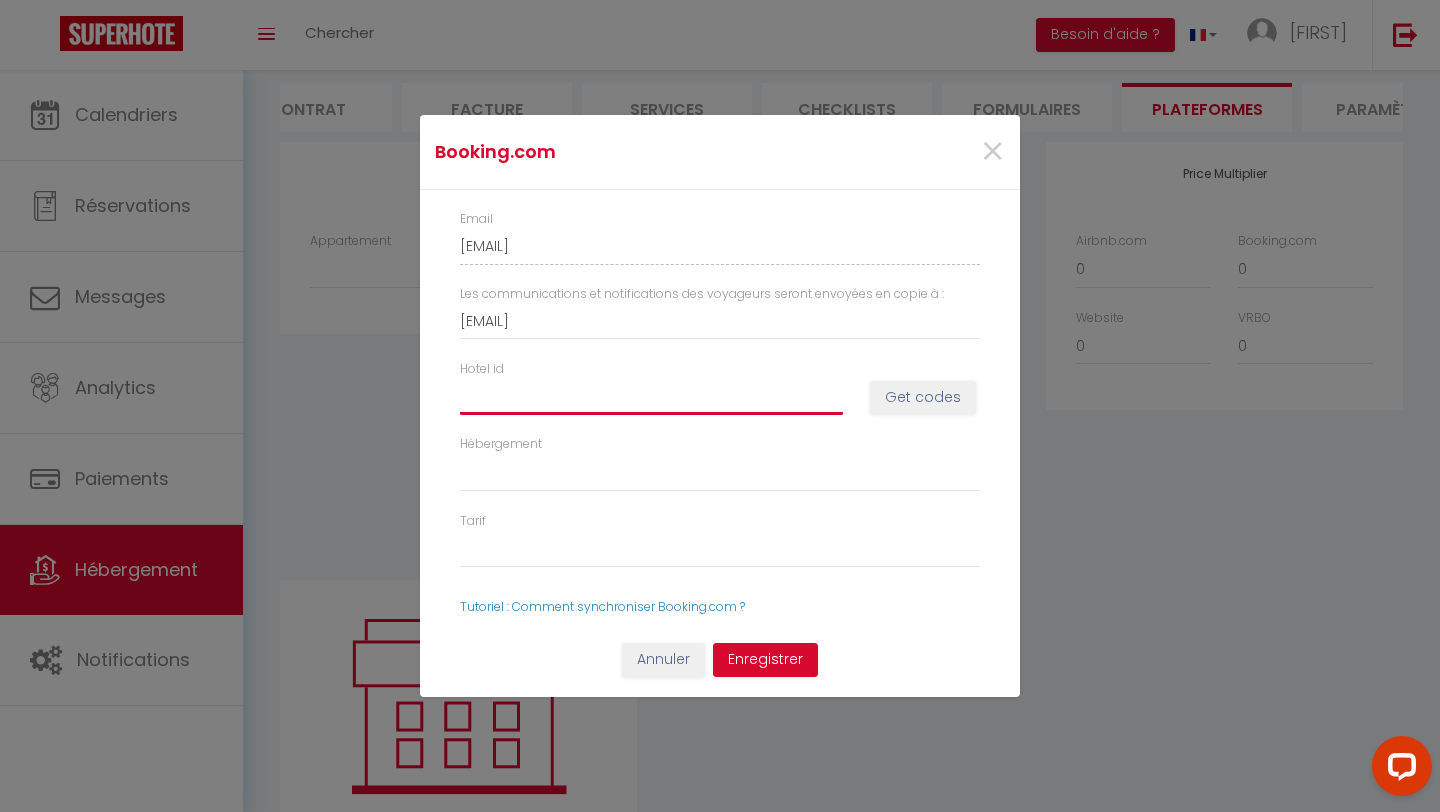 click on "Hotel id" at bounding box center (651, 397) 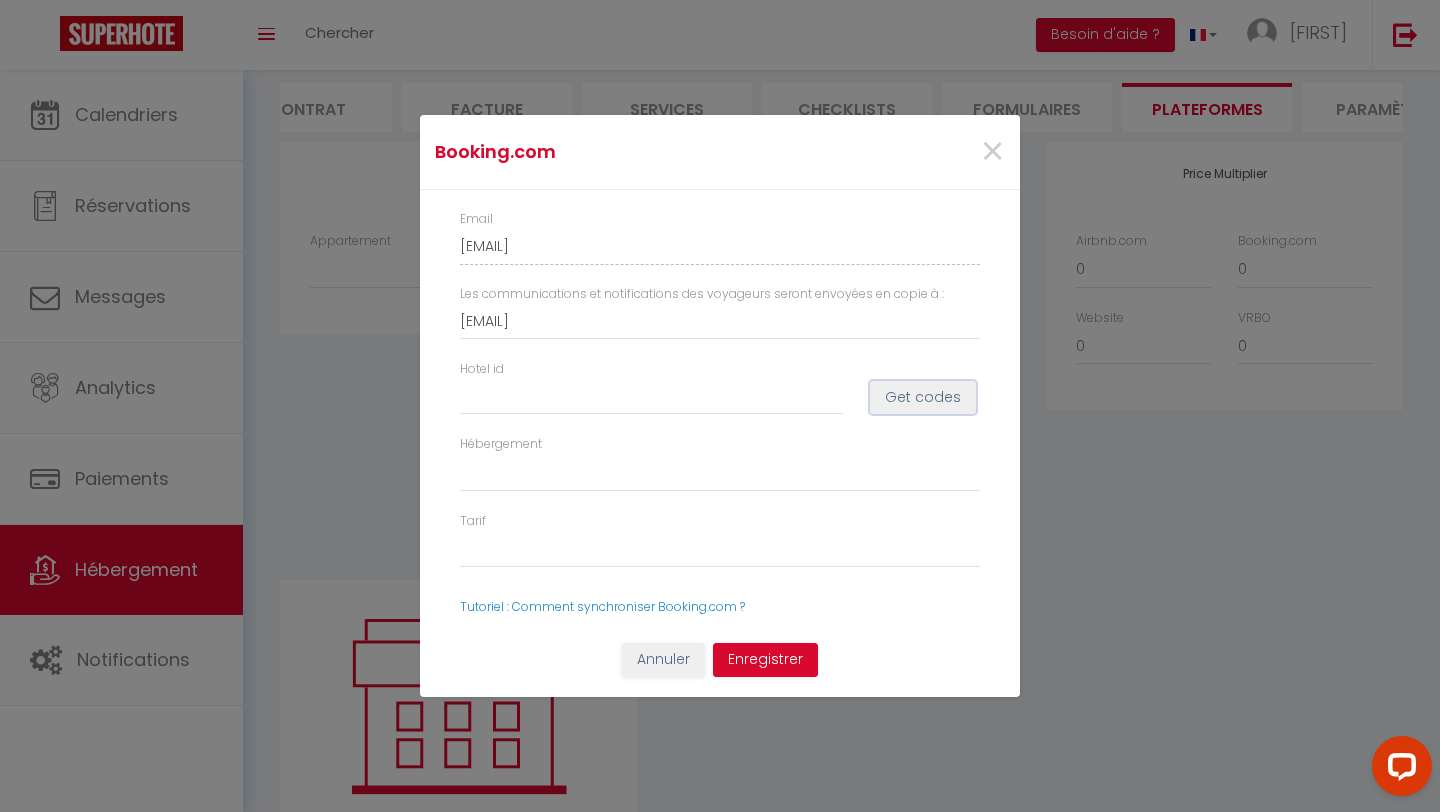 click on "Get codes" at bounding box center [923, 398] 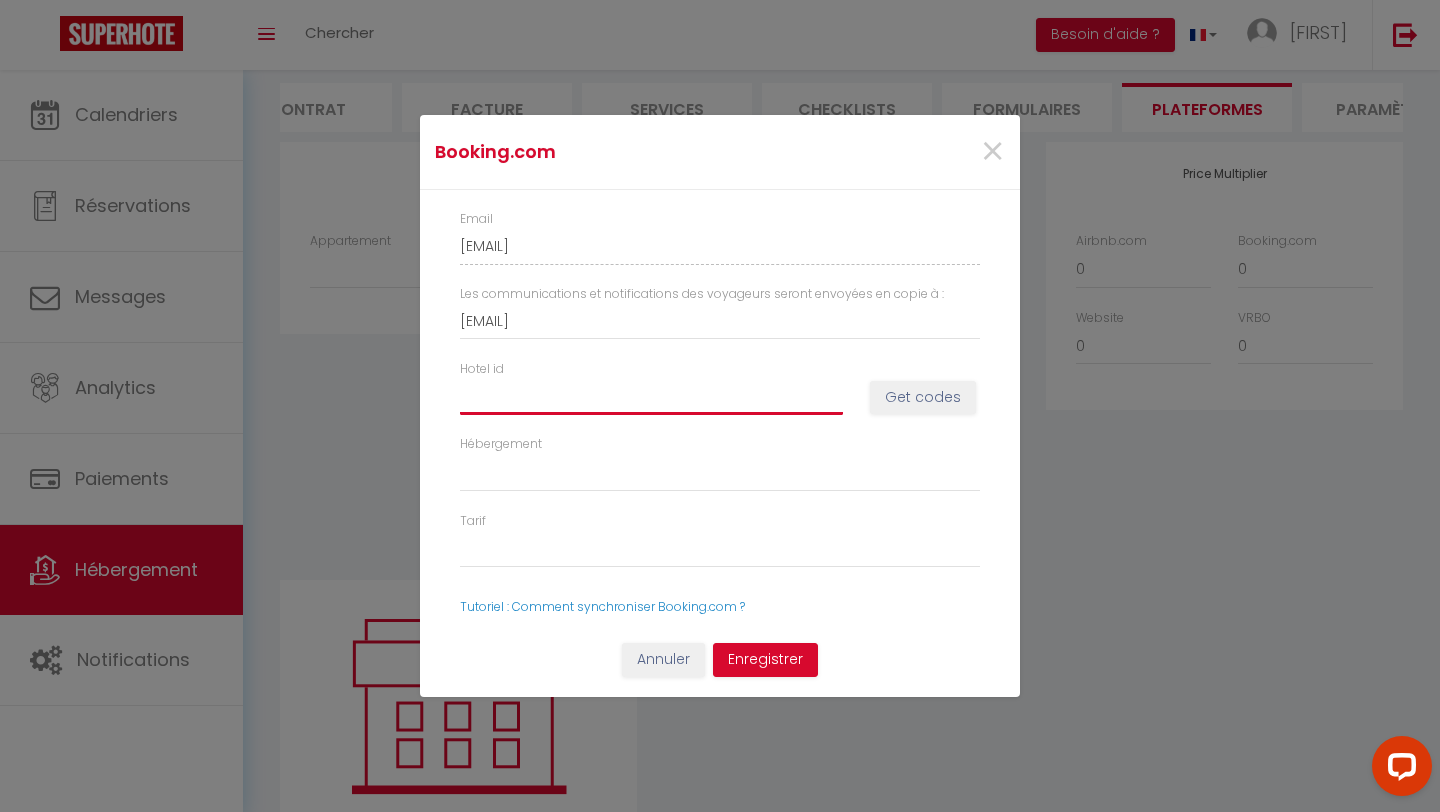 drag, startPoint x: 600, startPoint y: 392, endPoint x: 458, endPoint y: 382, distance: 142.35168 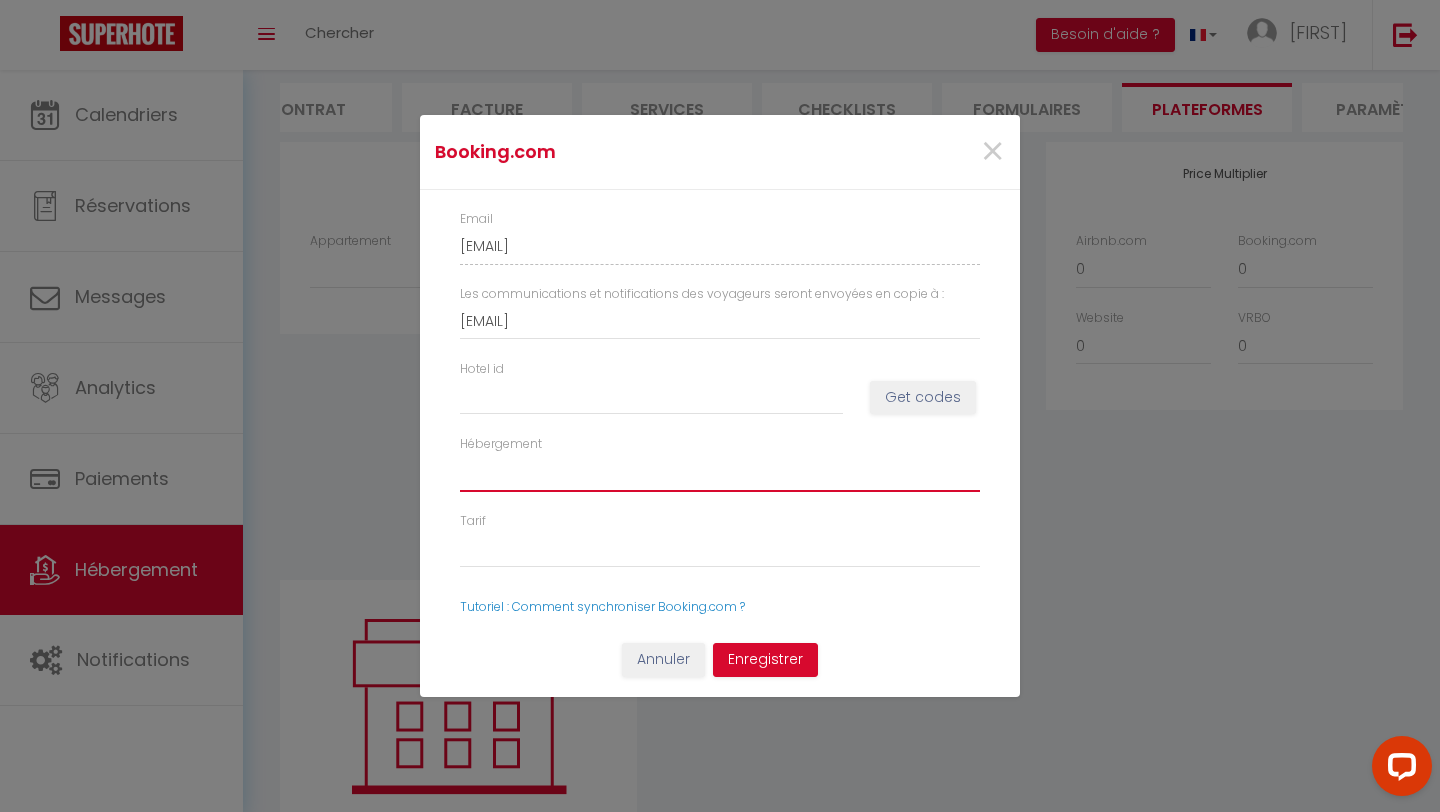 click on "Hébergement" at bounding box center [720, 473] 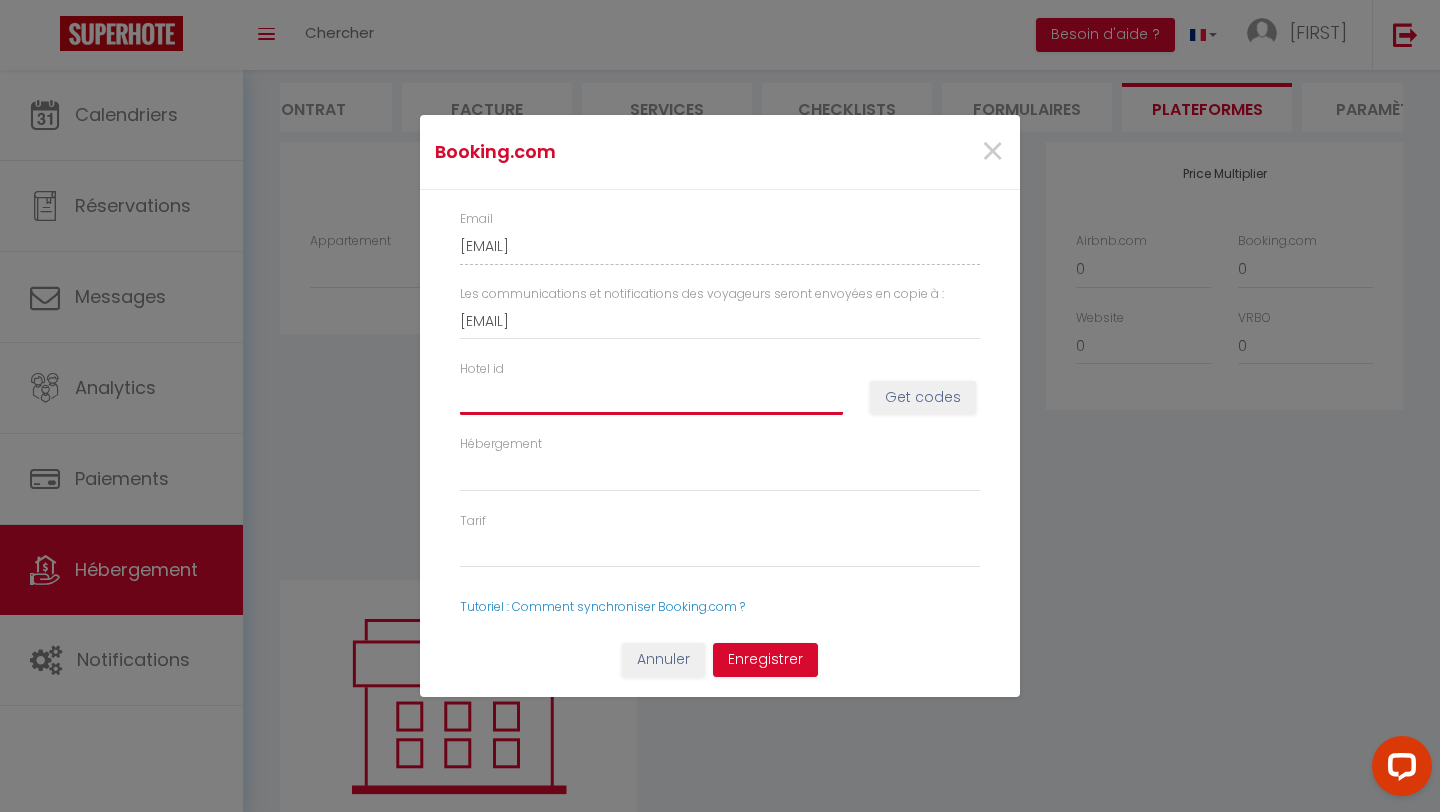 click on "Hotel id" at bounding box center (651, 397) 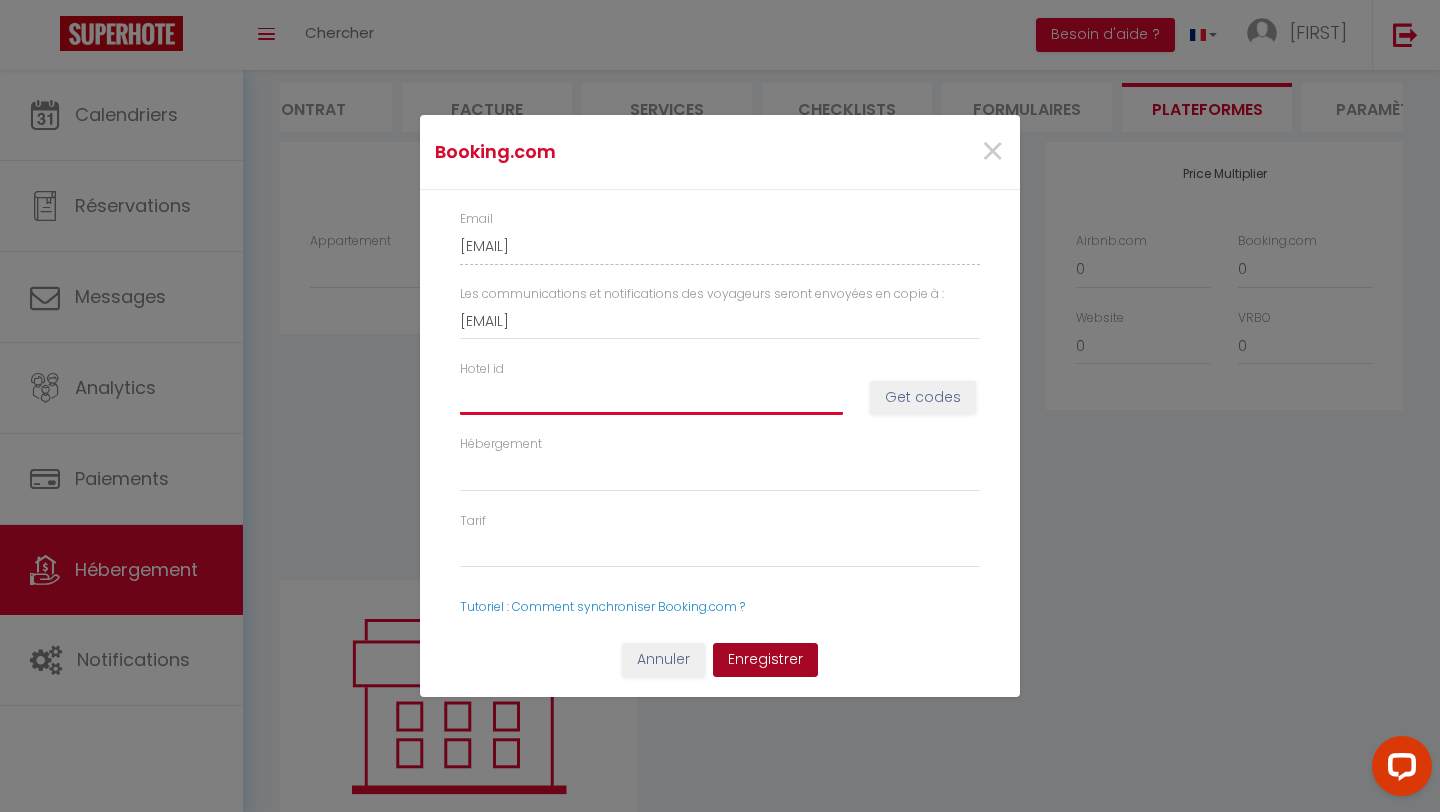 type on "Hotel id
[HOTEL_ID]" 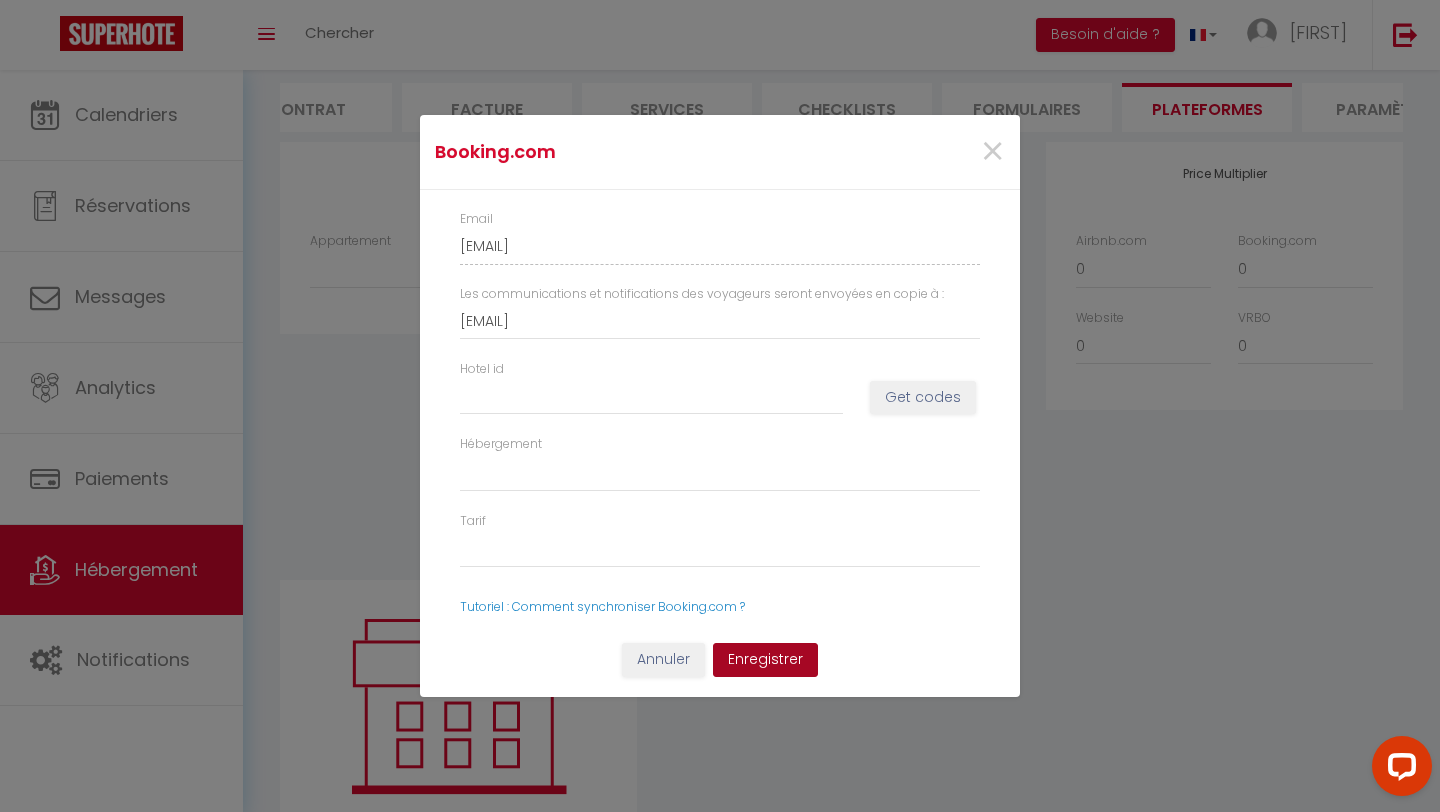 click on "Enregistrer" at bounding box center [765, 660] 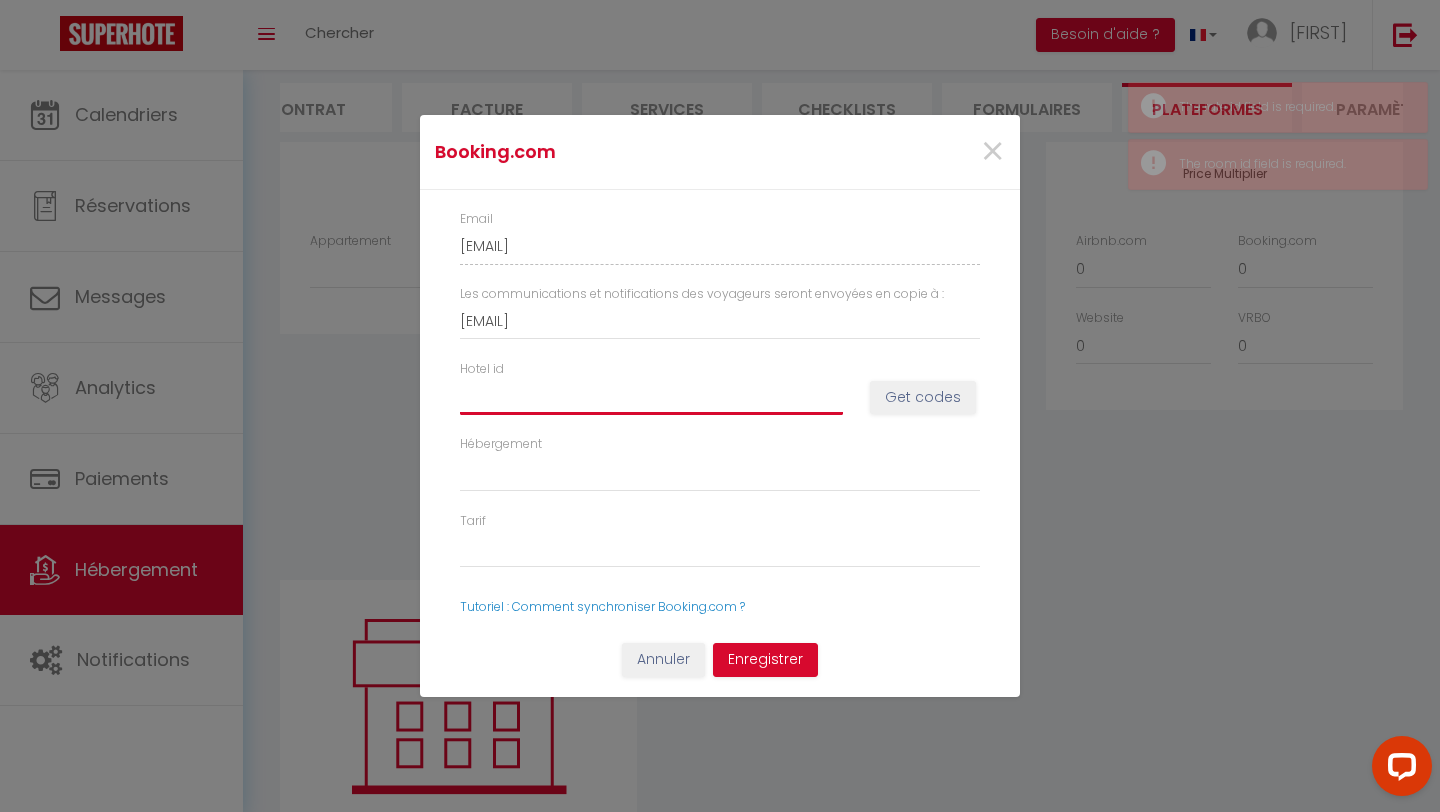 drag, startPoint x: 566, startPoint y: 398, endPoint x: 441, endPoint y: 400, distance: 125.016 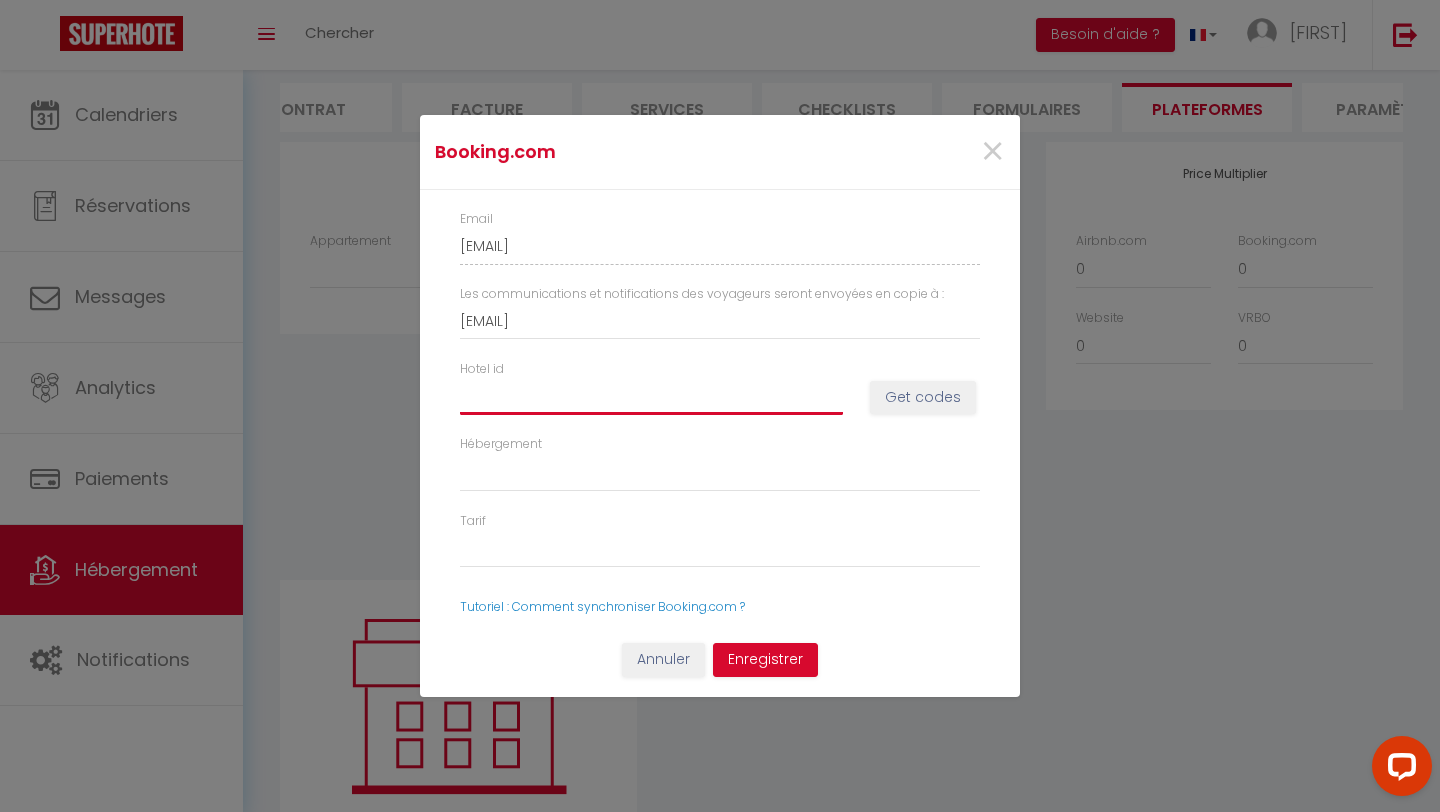 type 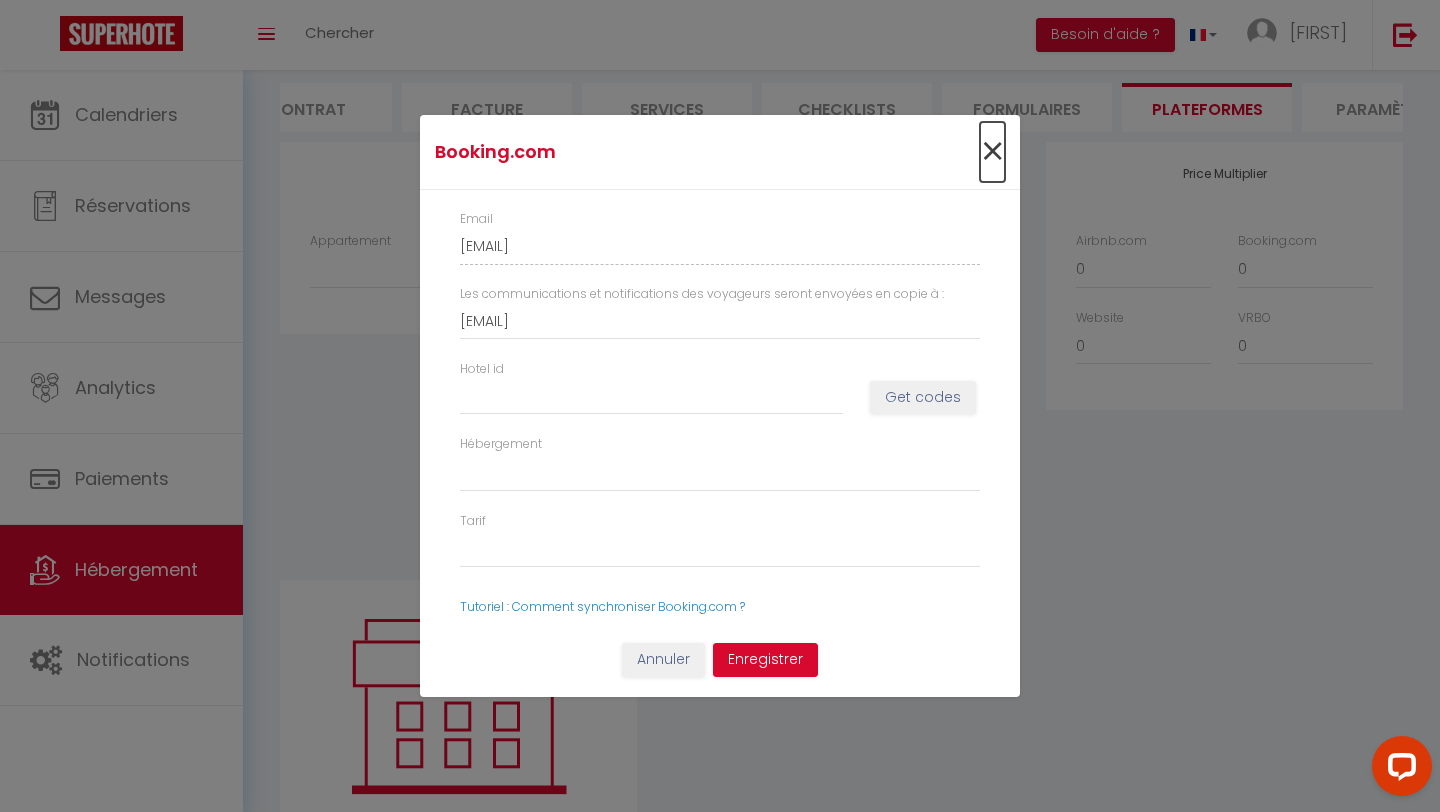 click on "×" at bounding box center (992, 152) 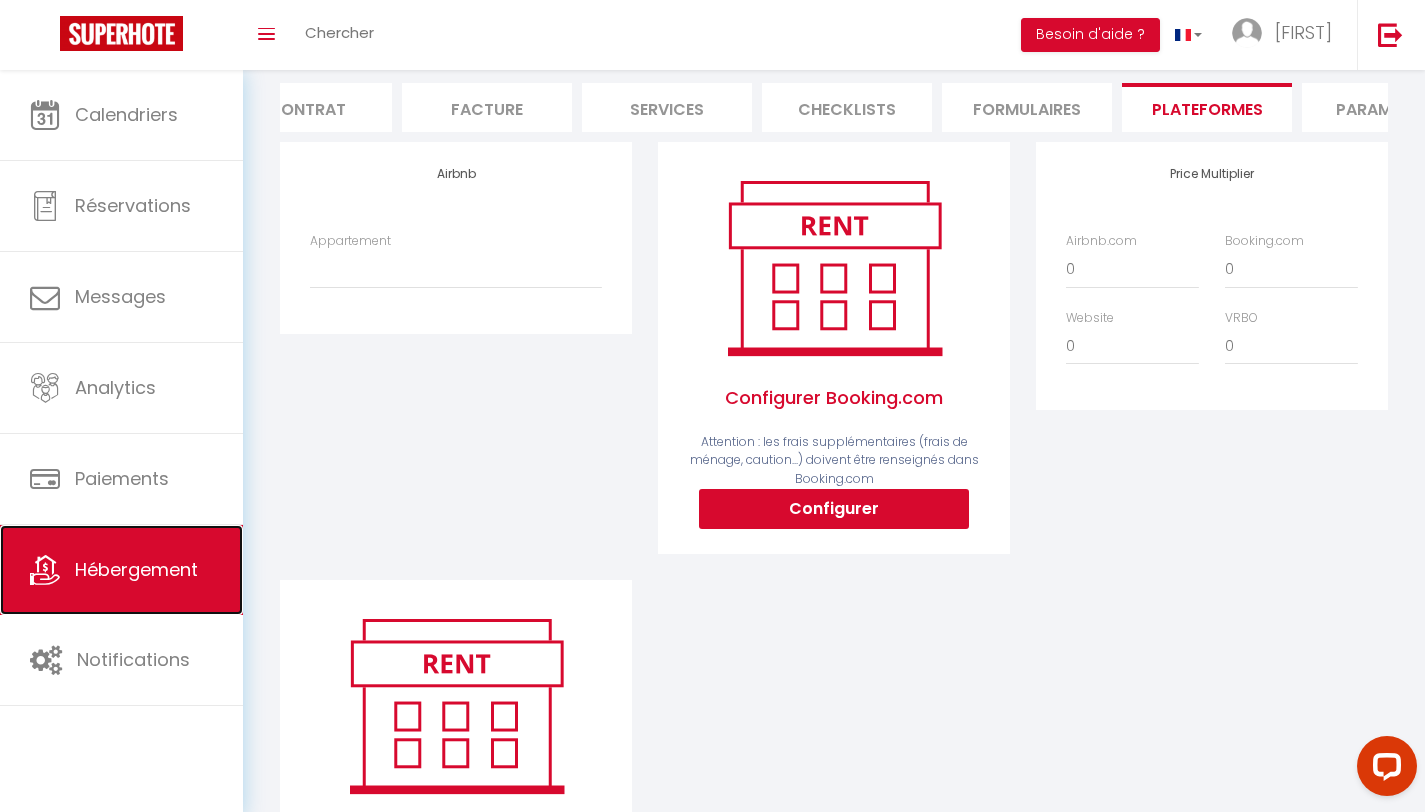 click on "Hébergement" at bounding box center (121, 570) 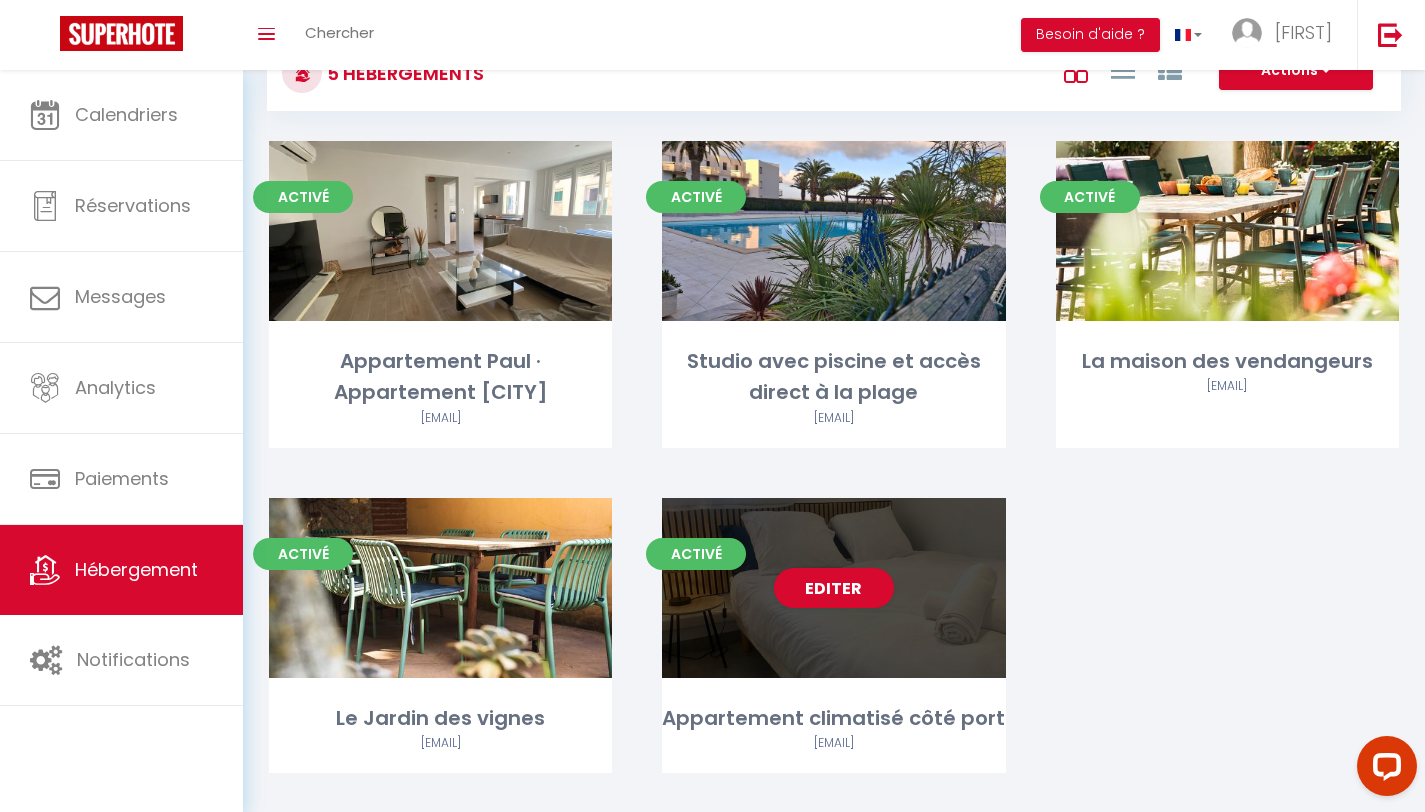 scroll, scrollTop: 112, scrollLeft: 0, axis: vertical 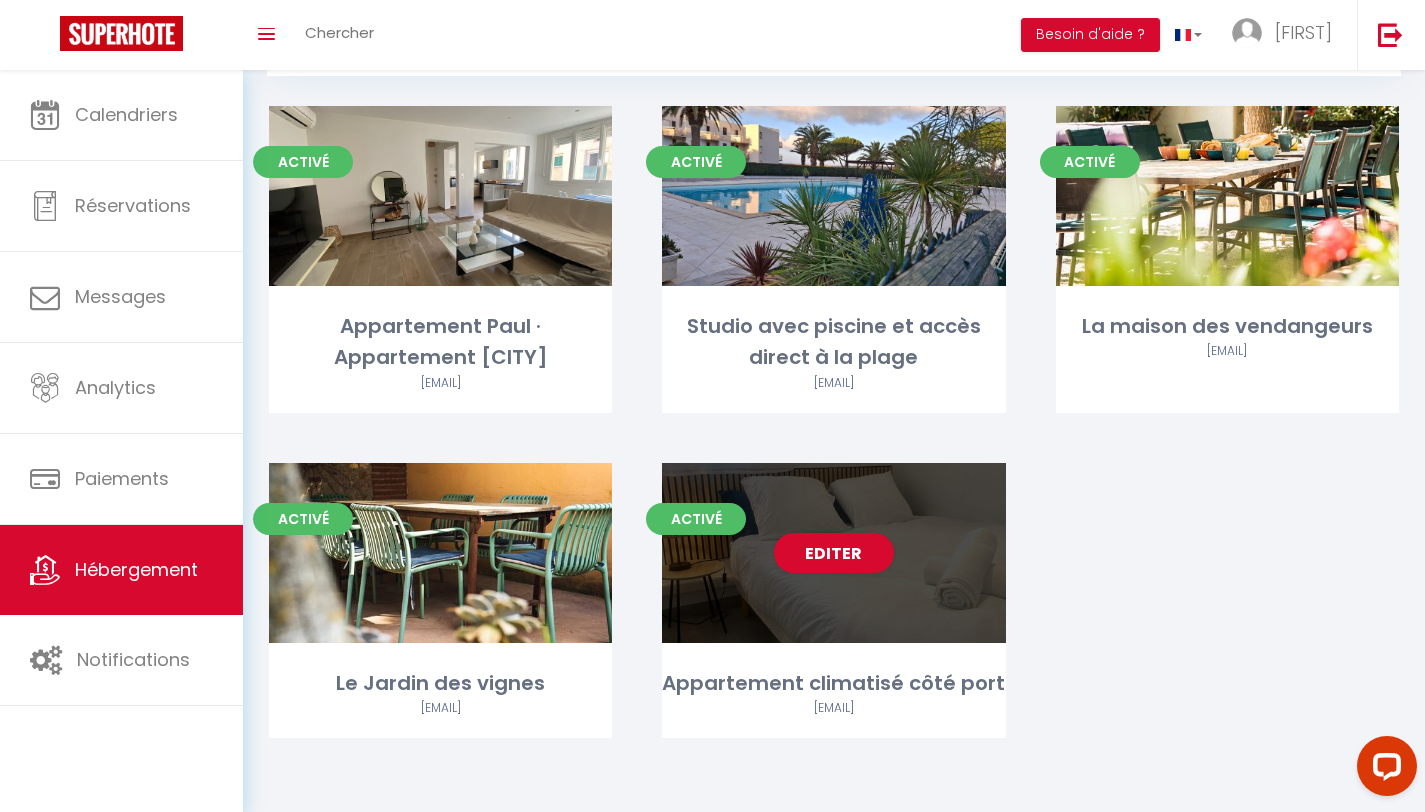 click on "Editer" at bounding box center [833, 553] 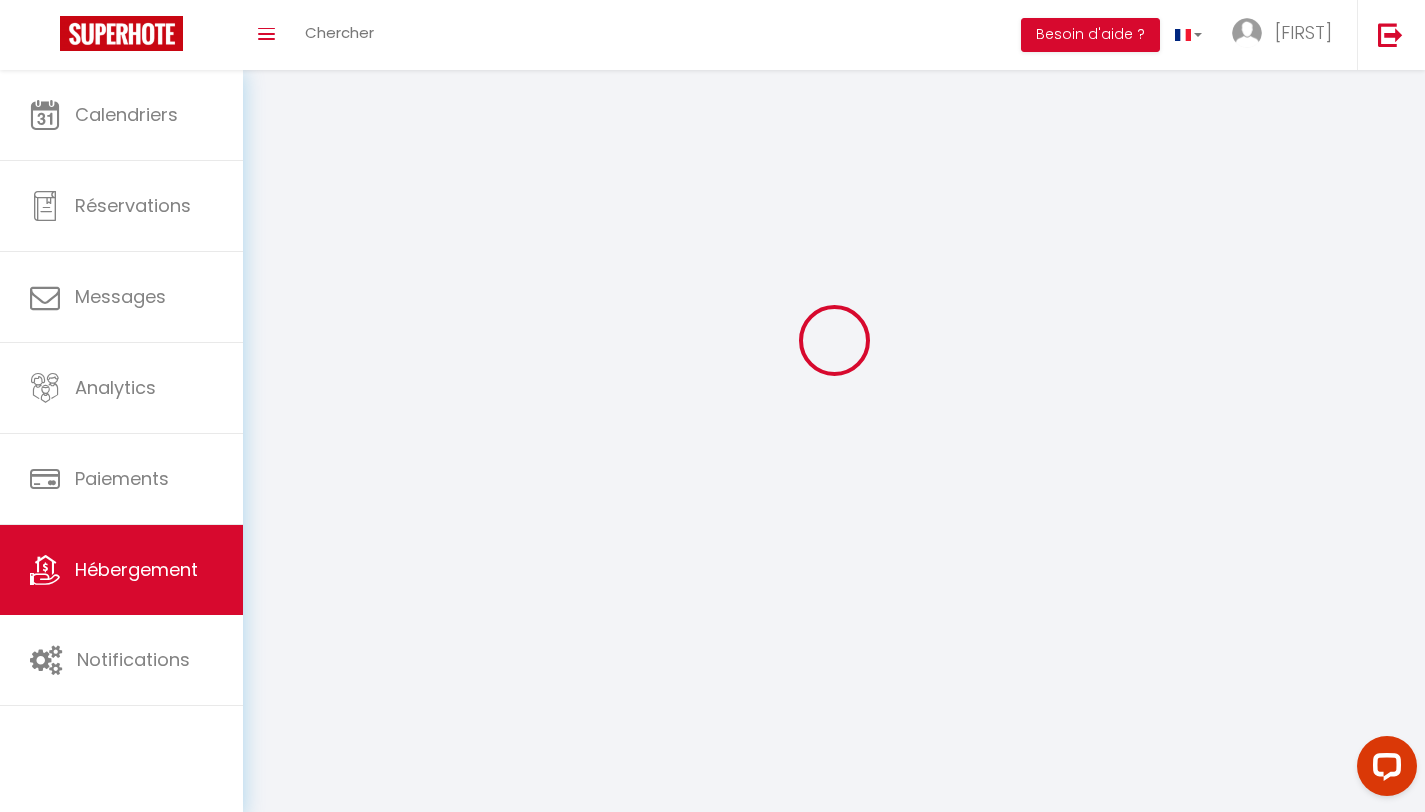 scroll, scrollTop: 0, scrollLeft: 0, axis: both 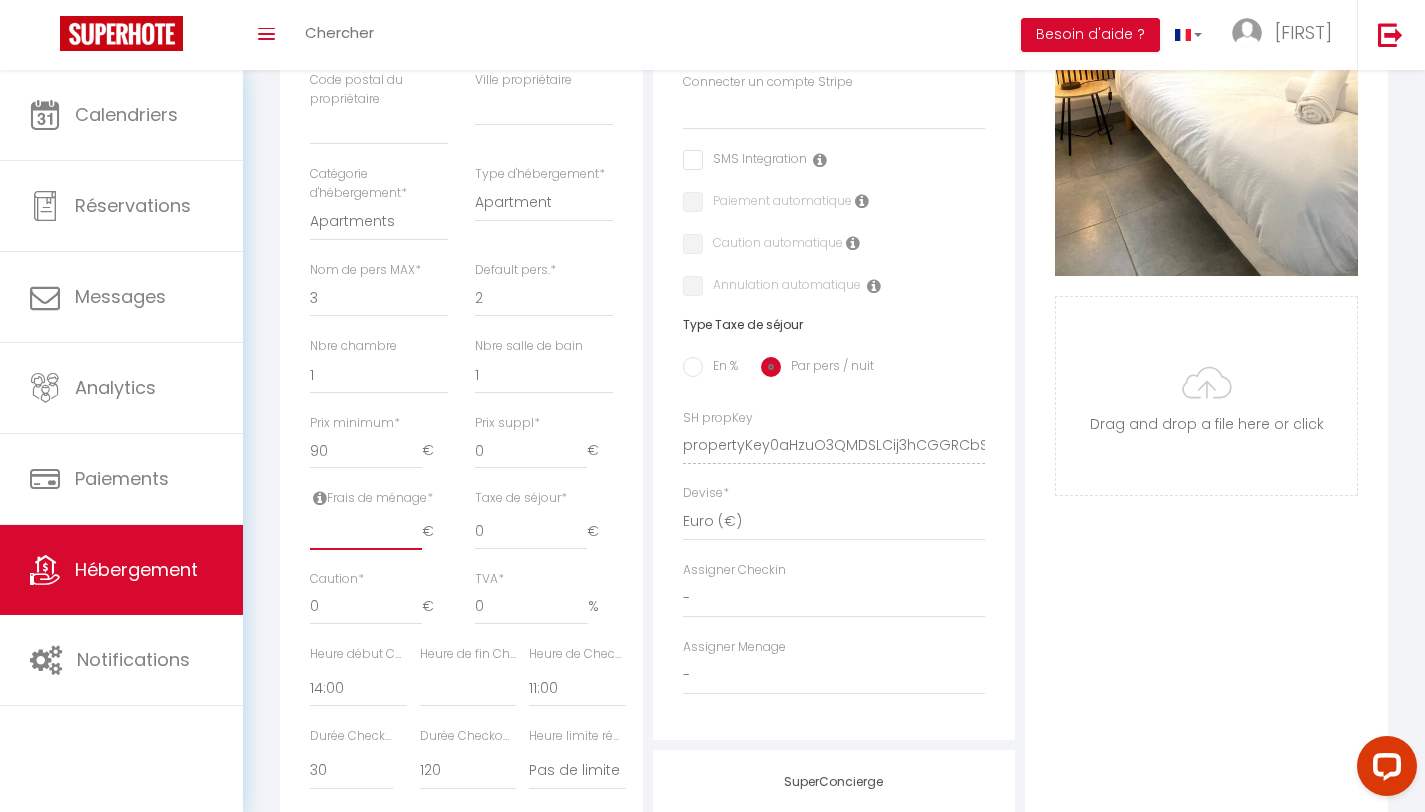 click at bounding box center (366, 532) 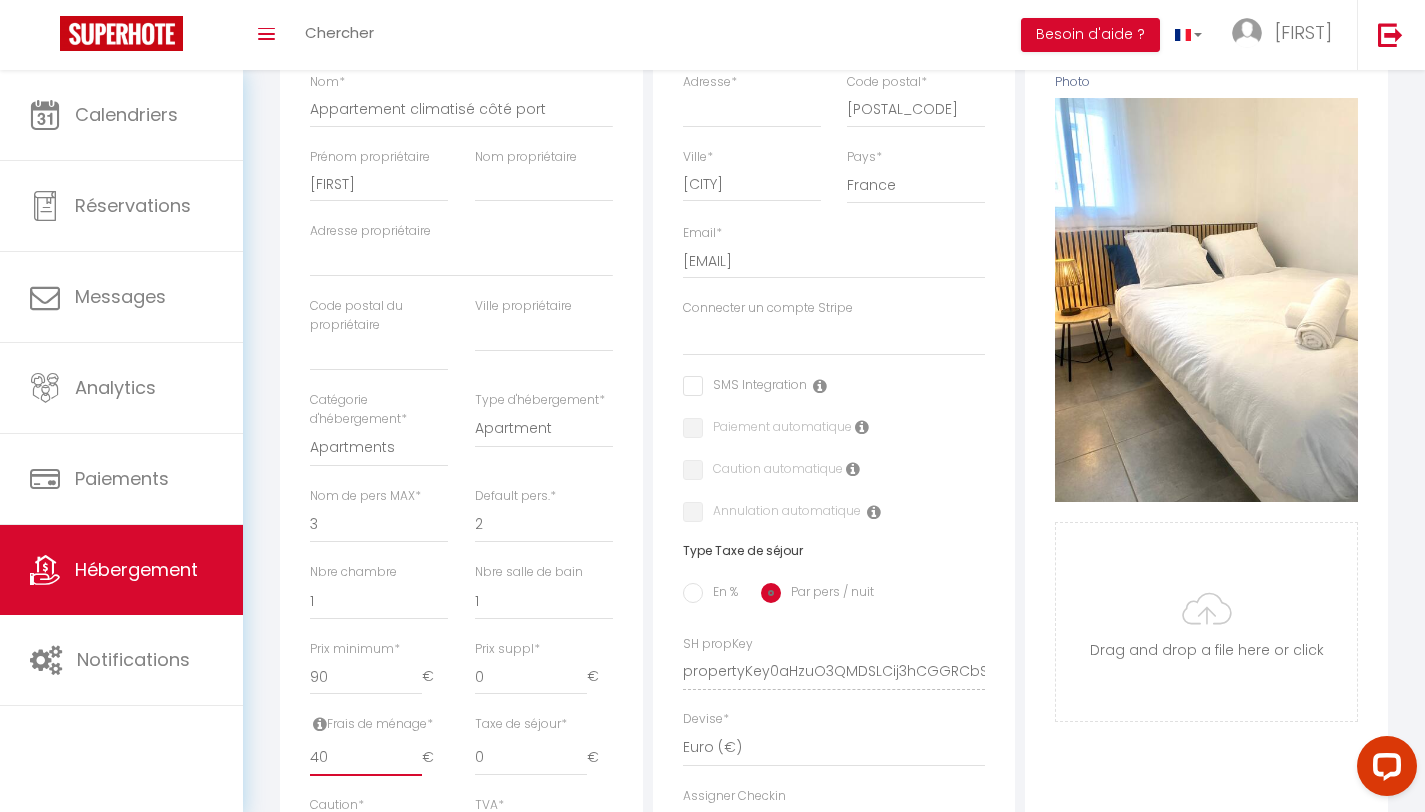 scroll, scrollTop: 0, scrollLeft: 0, axis: both 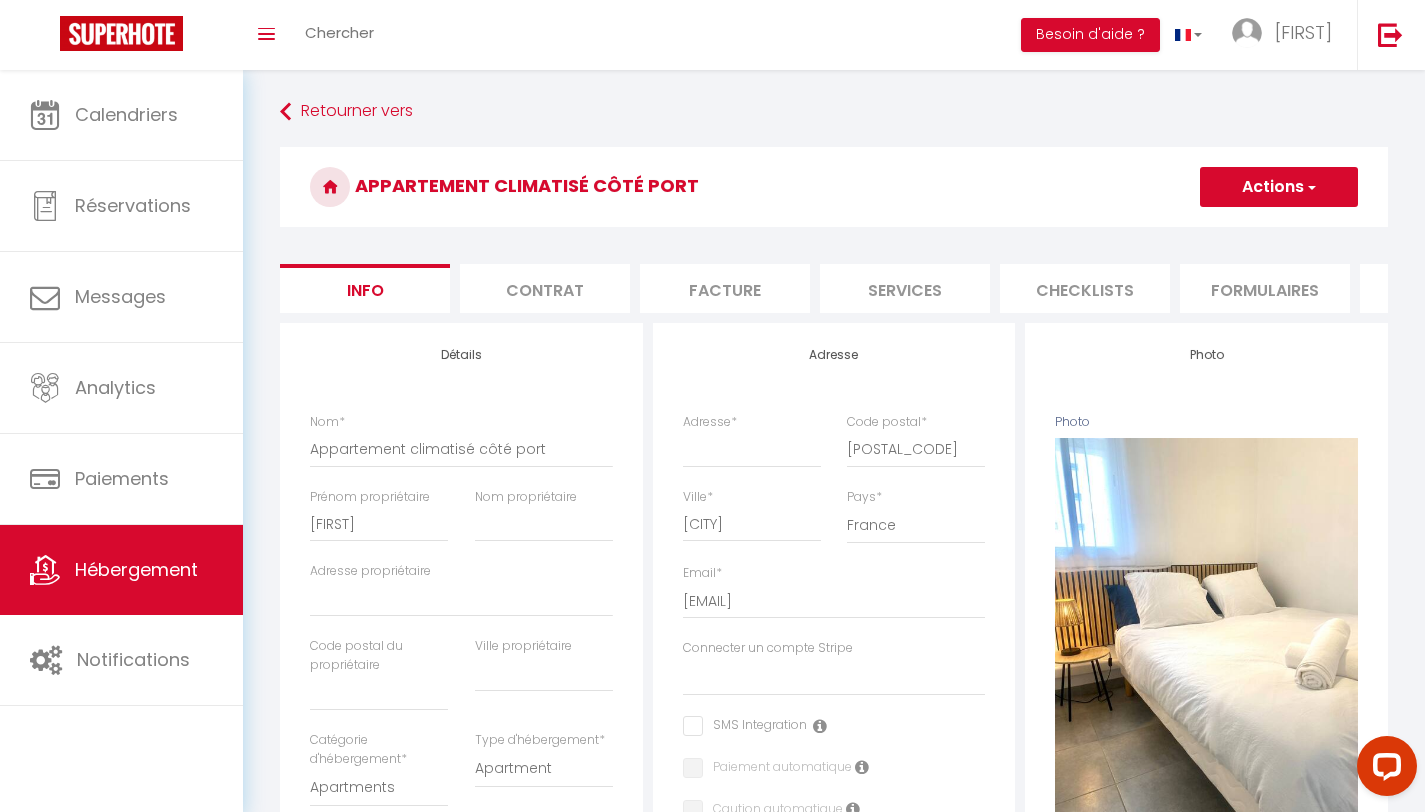 type on "40" 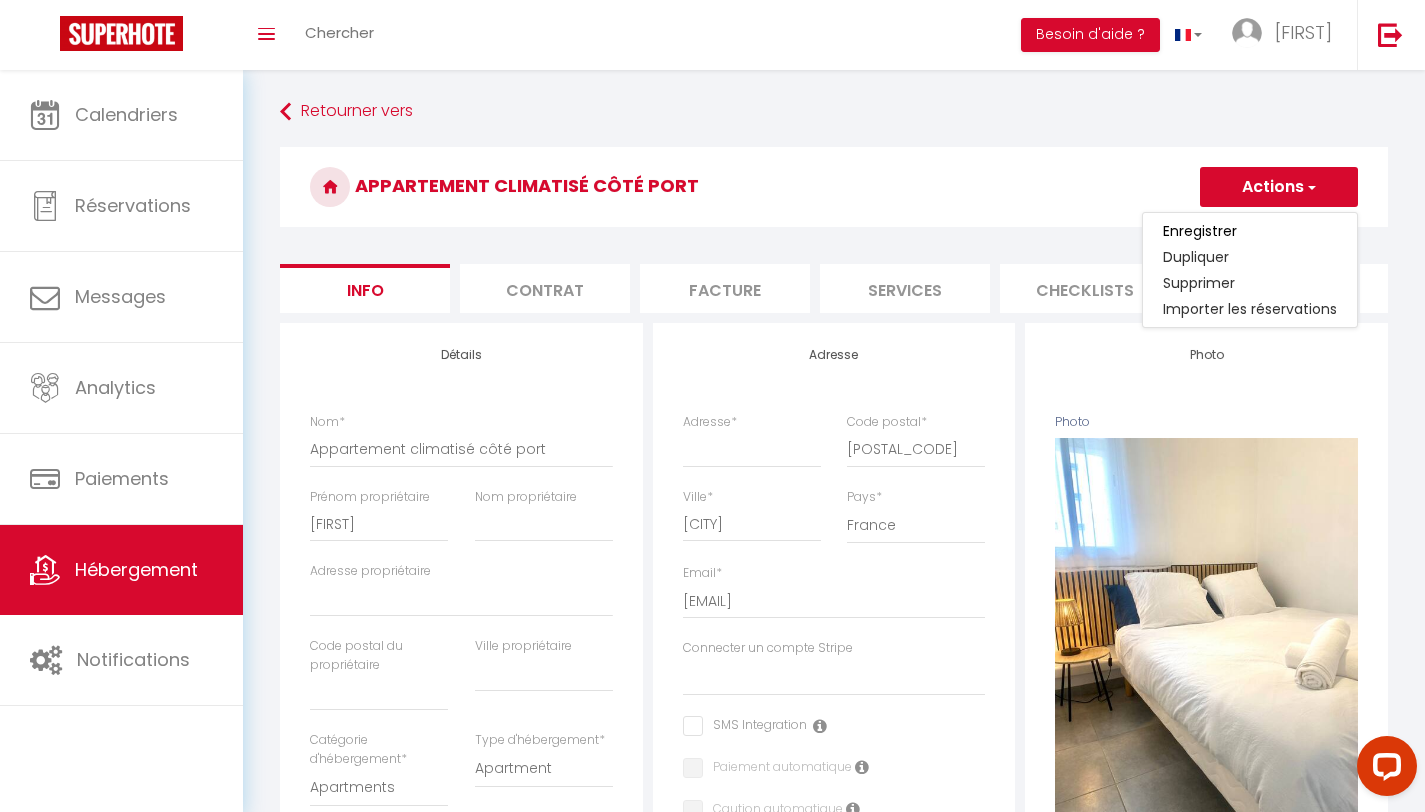 click on "Enregistrer" at bounding box center (1250, 231) 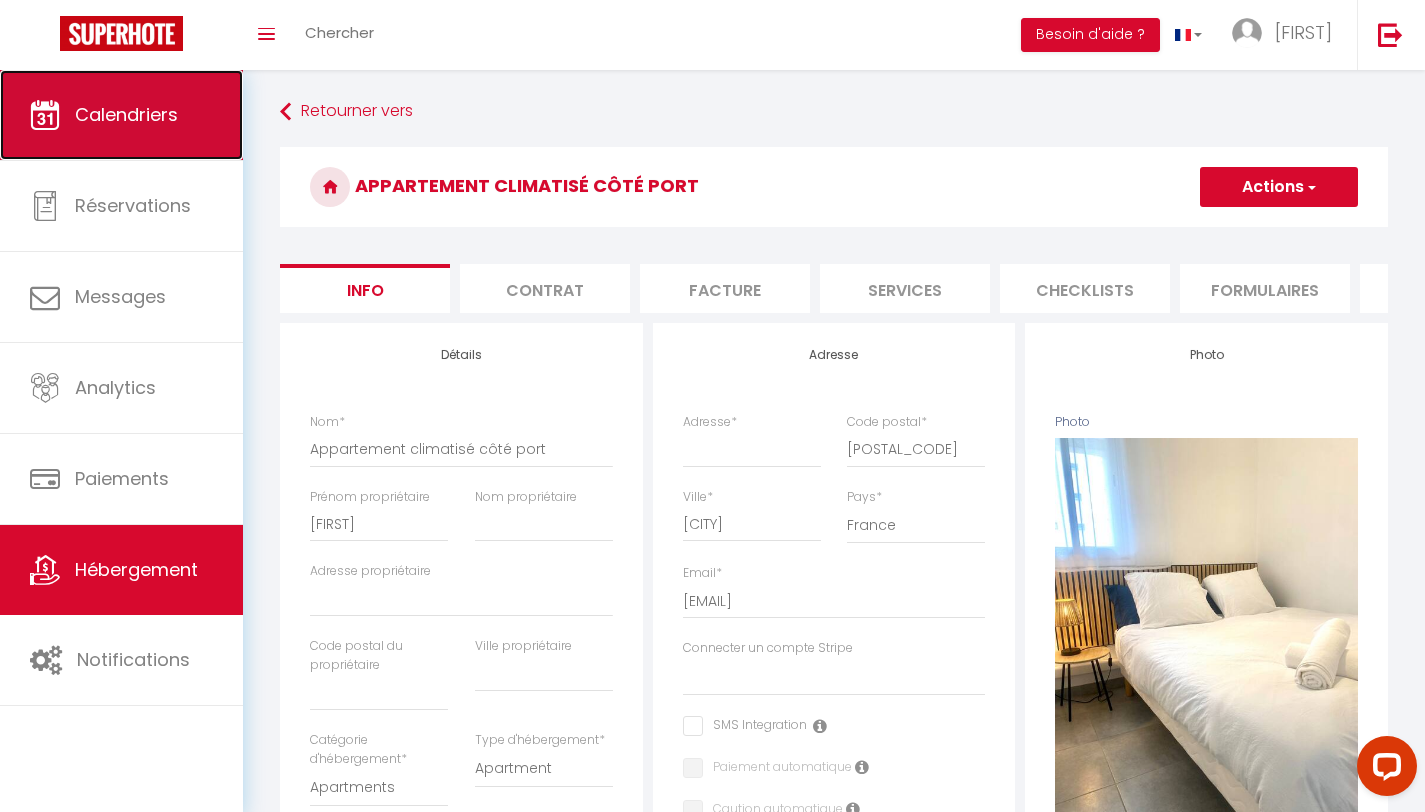 click on "Calendriers" at bounding box center (121, 115) 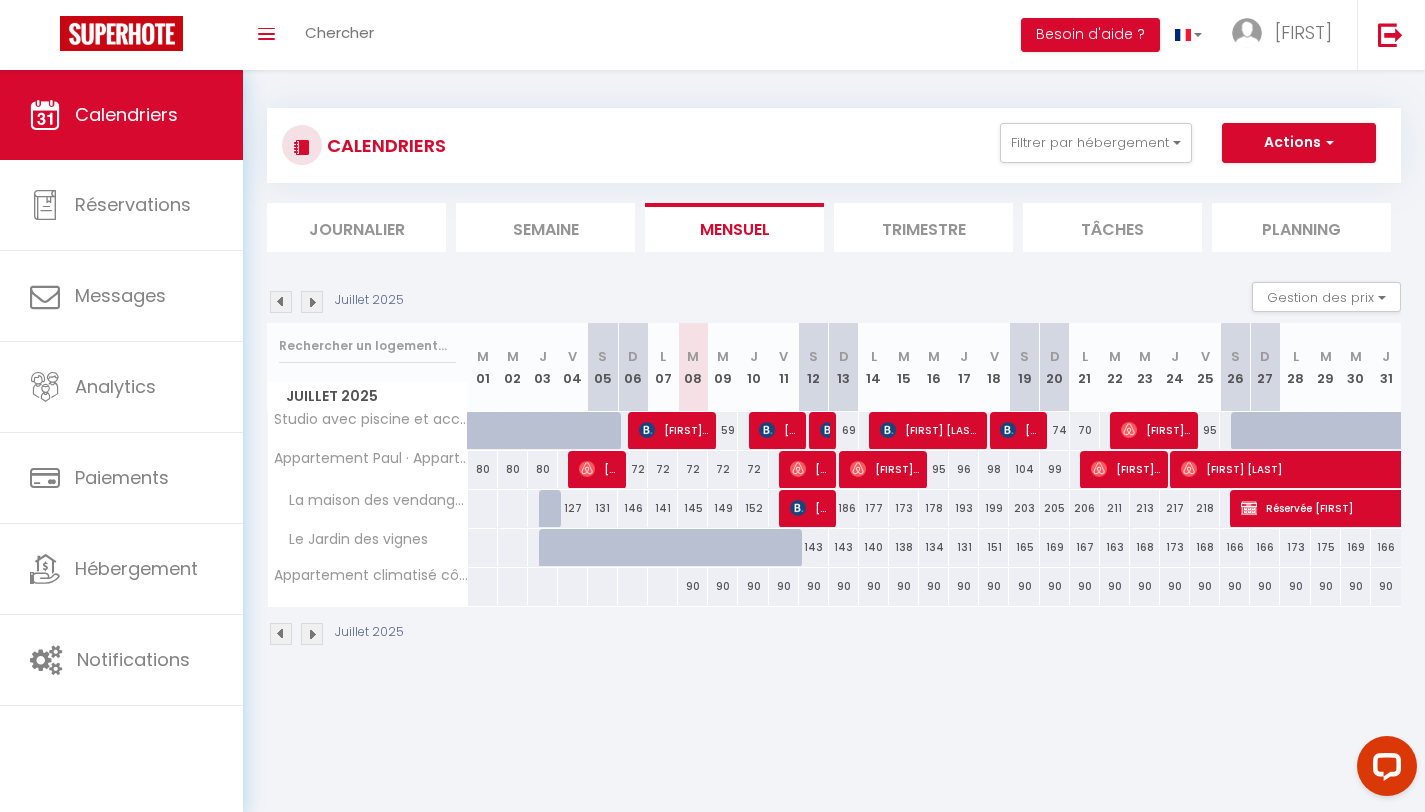 scroll, scrollTop: 0, scrollLeft: 0, axis: both 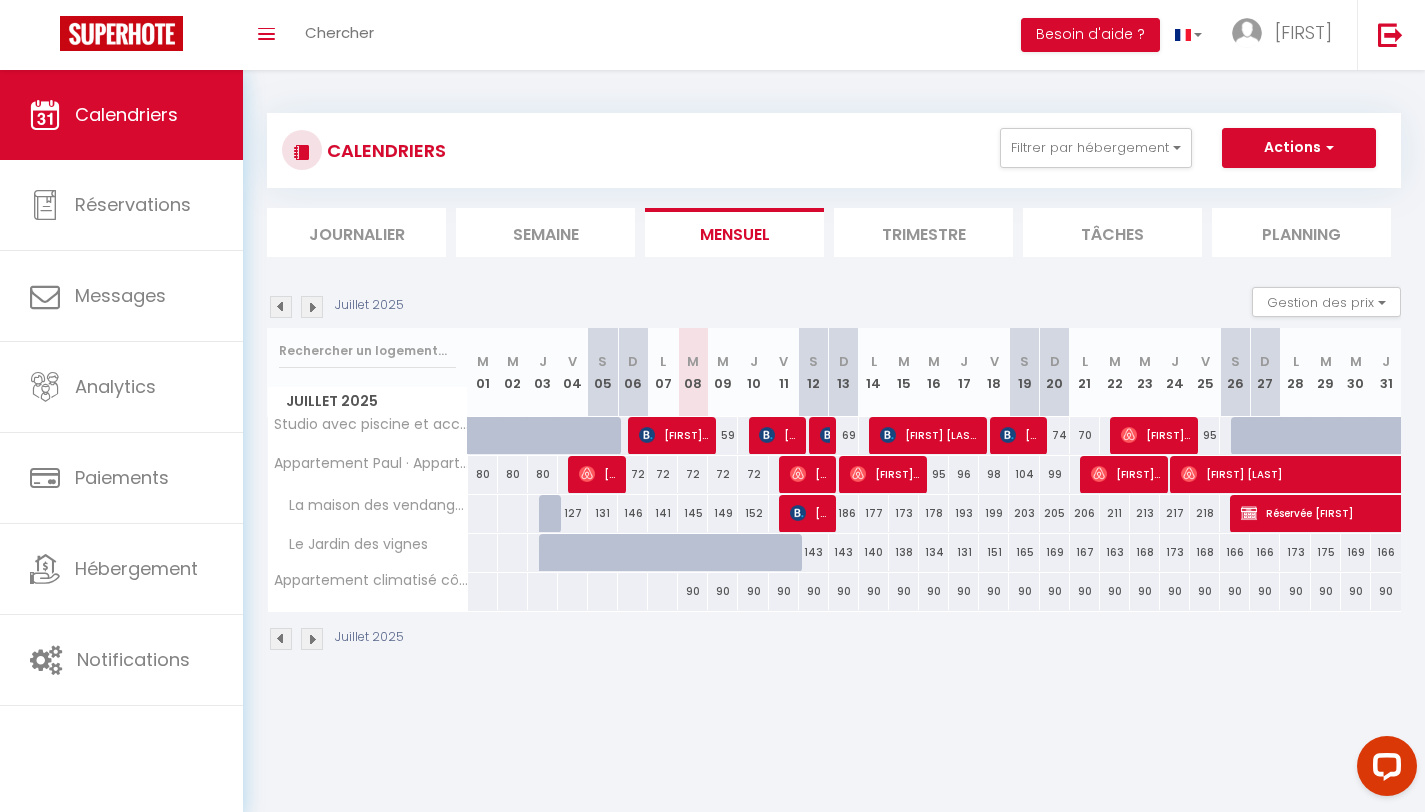 click on "Trimestre" at bounding box center [923, 232] 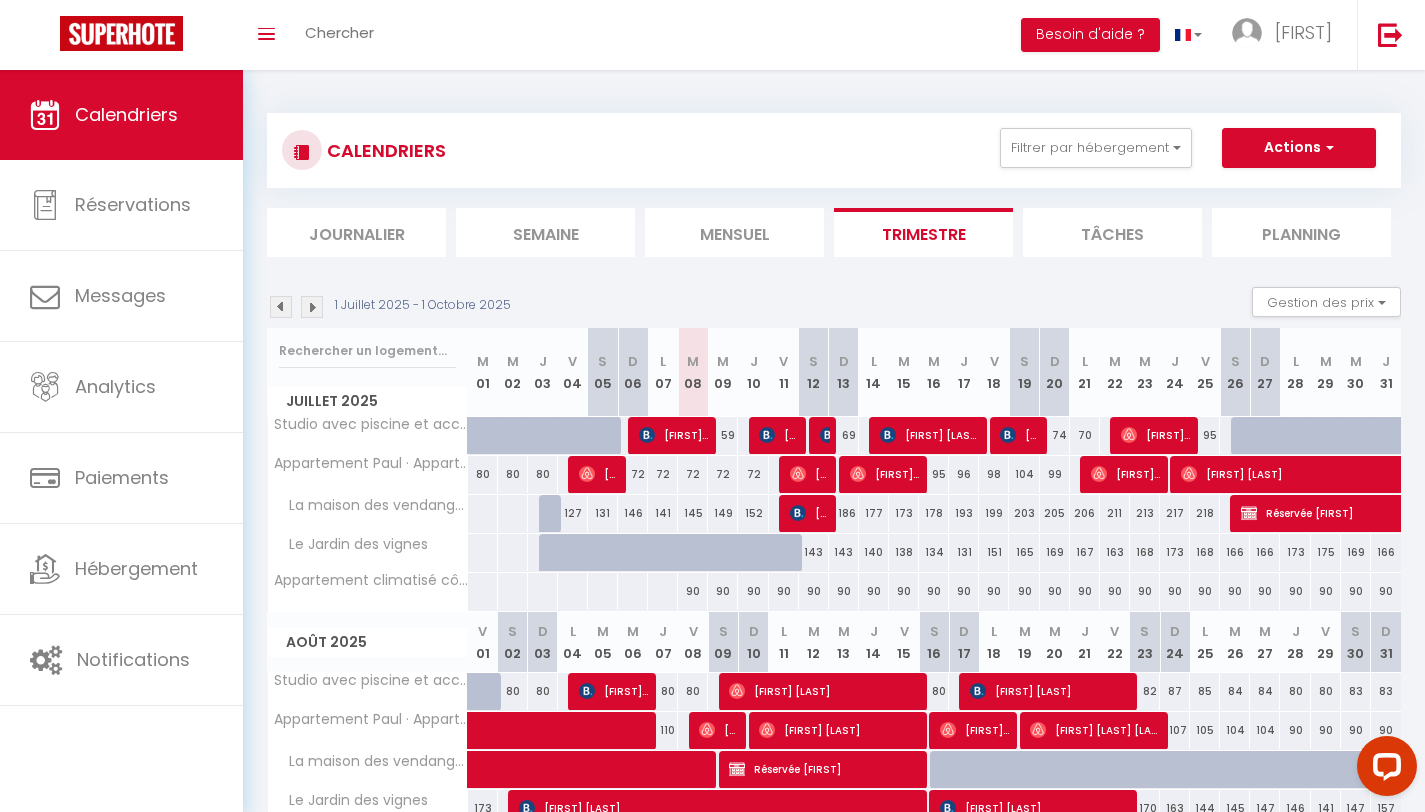 scroll, scrollTop: 15, scrollLeft: 0, axis: vertical 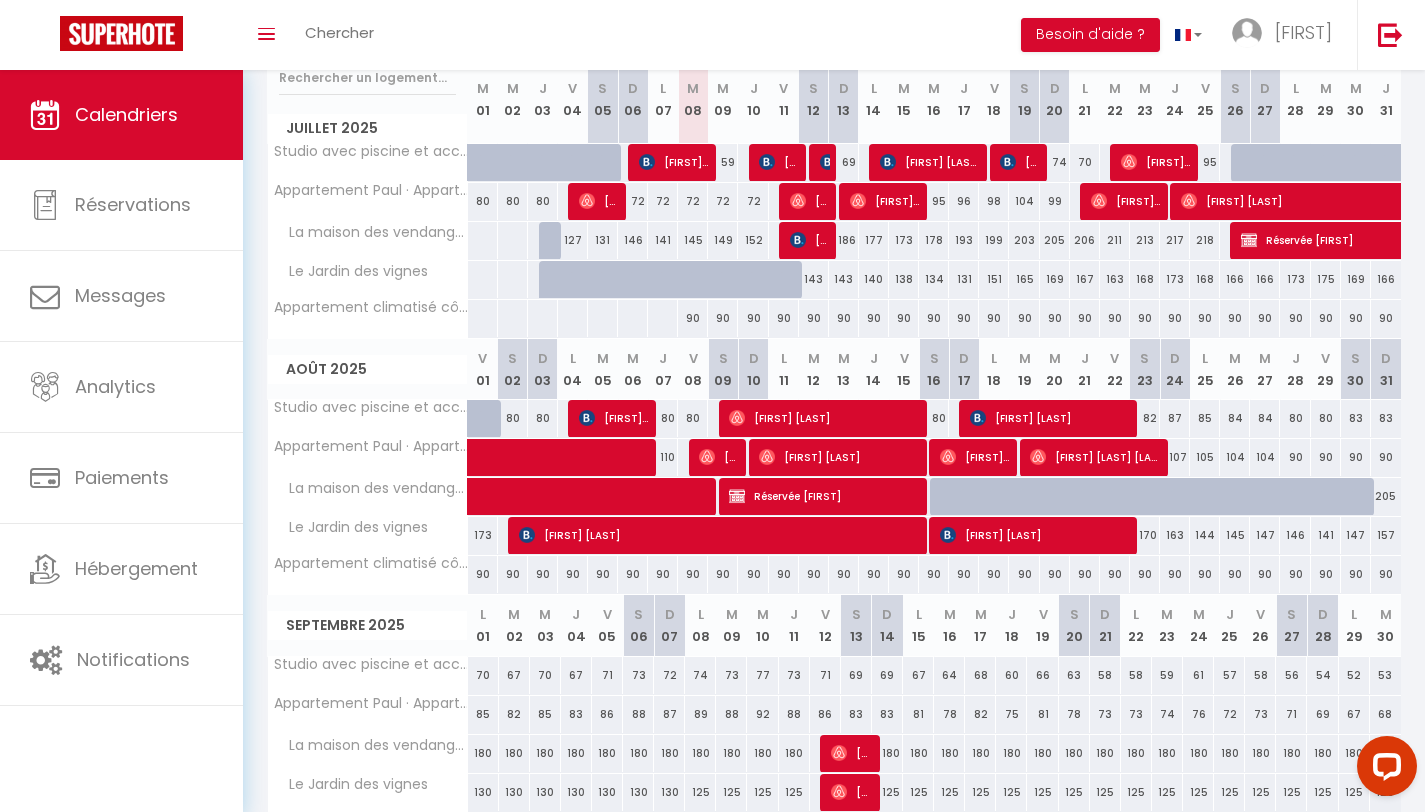 click on "90" at bounding box center (483, 574) 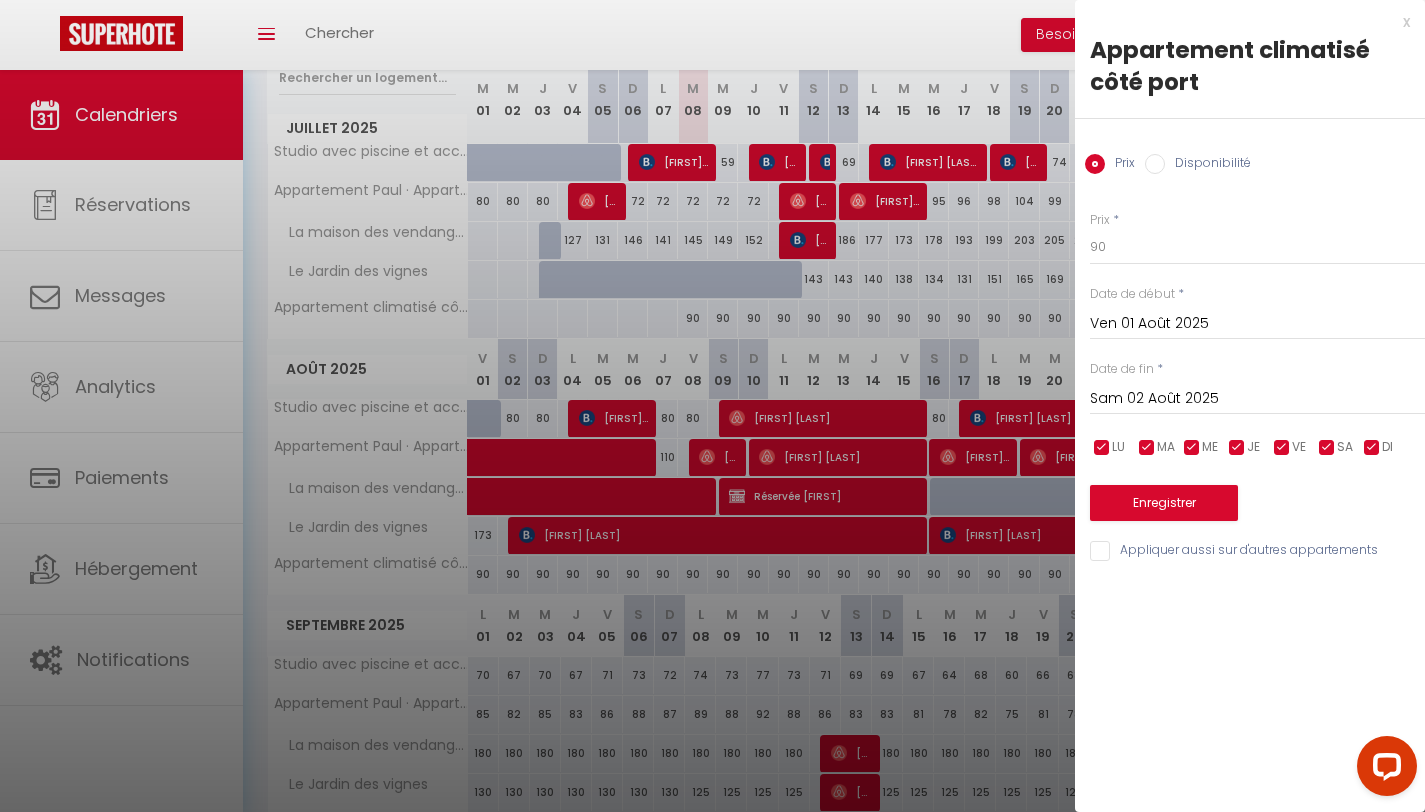 click on "[DAY] [DD] [MONTH] [YYYY]         <   [MONTH] [YYYY]   >   [DAYS]   [DATE_RANGE]     <   [YEAR_RANGE]   >   [YEAR_RANGE]" at bounding box center [1257, 322] 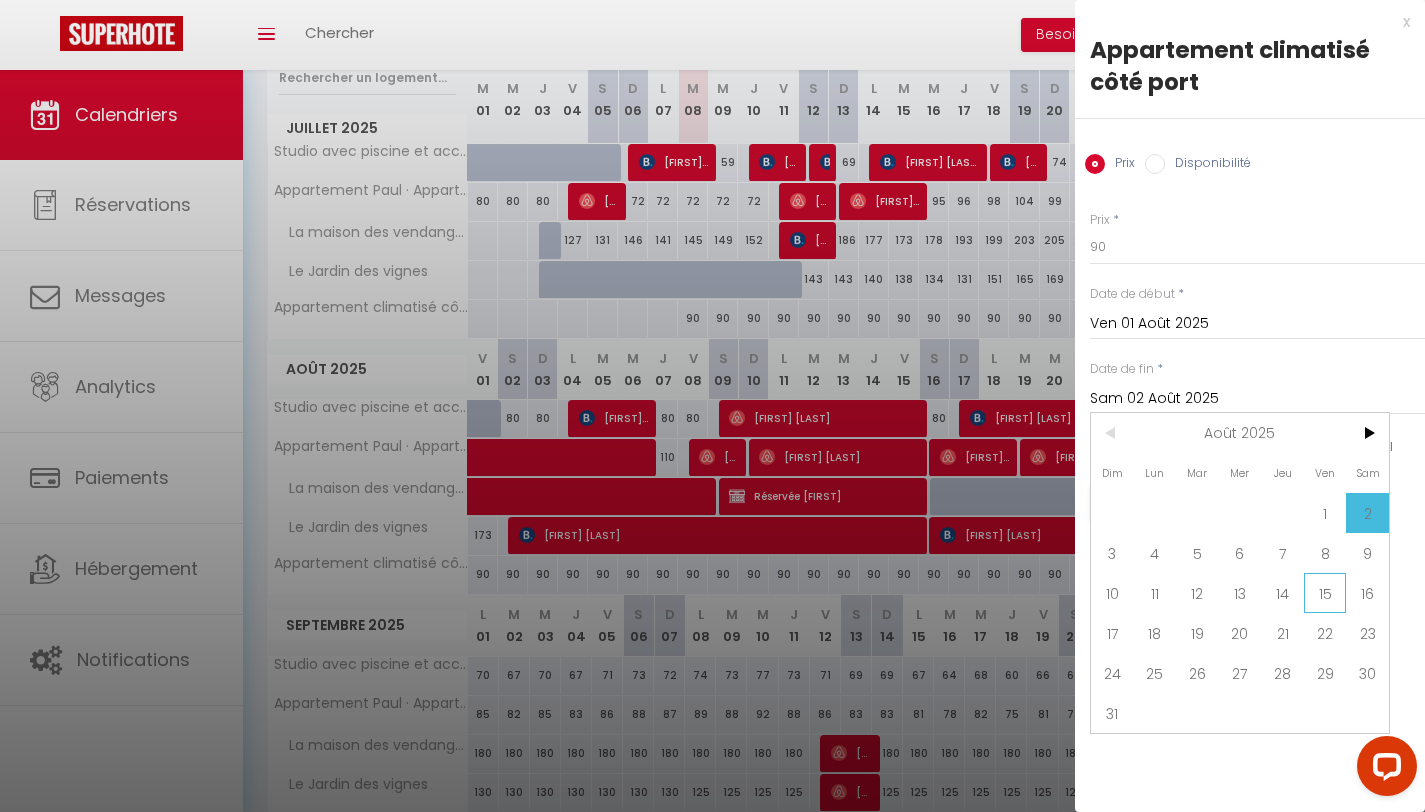 click on "15" at bounding box center [0, 0] 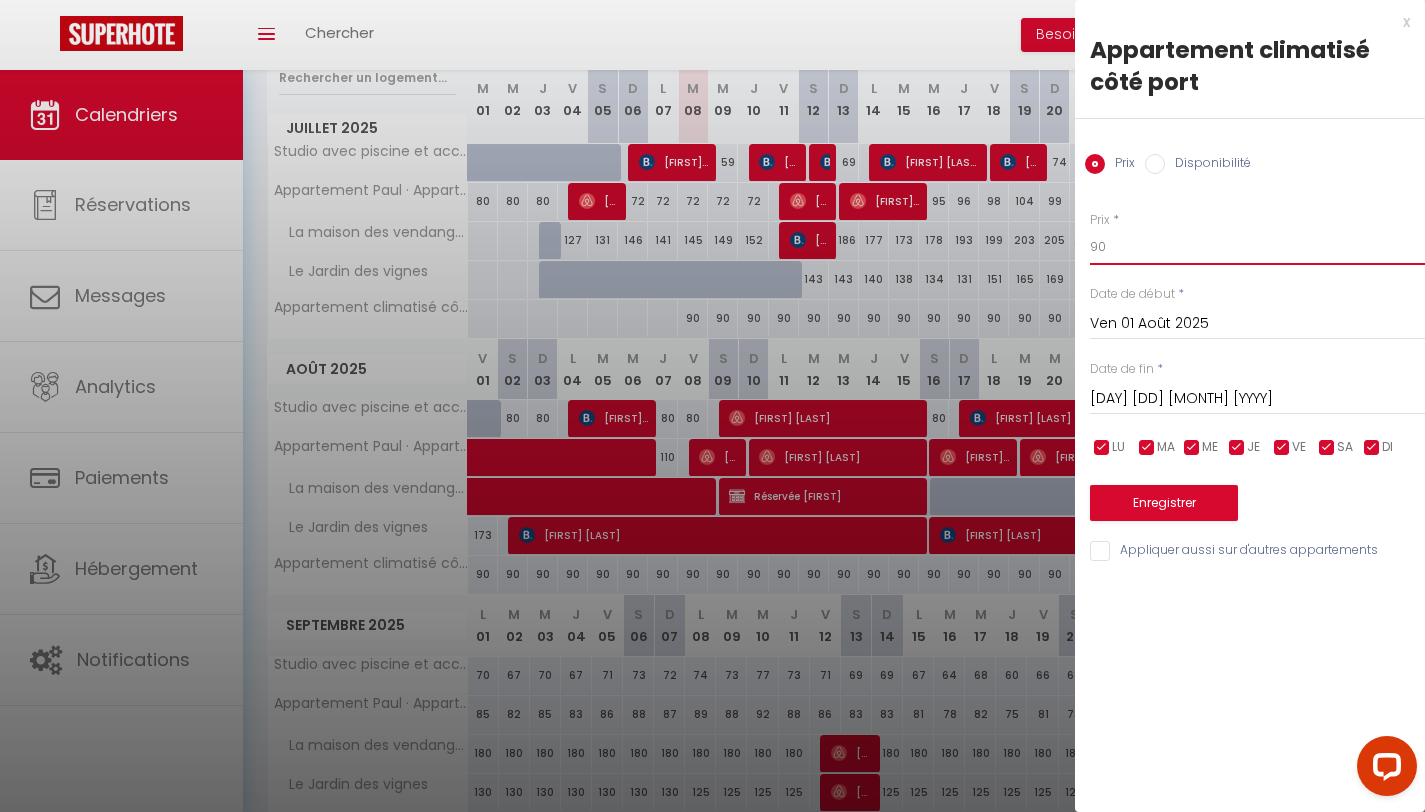 click on "90" at bounding box center (1257, 247) 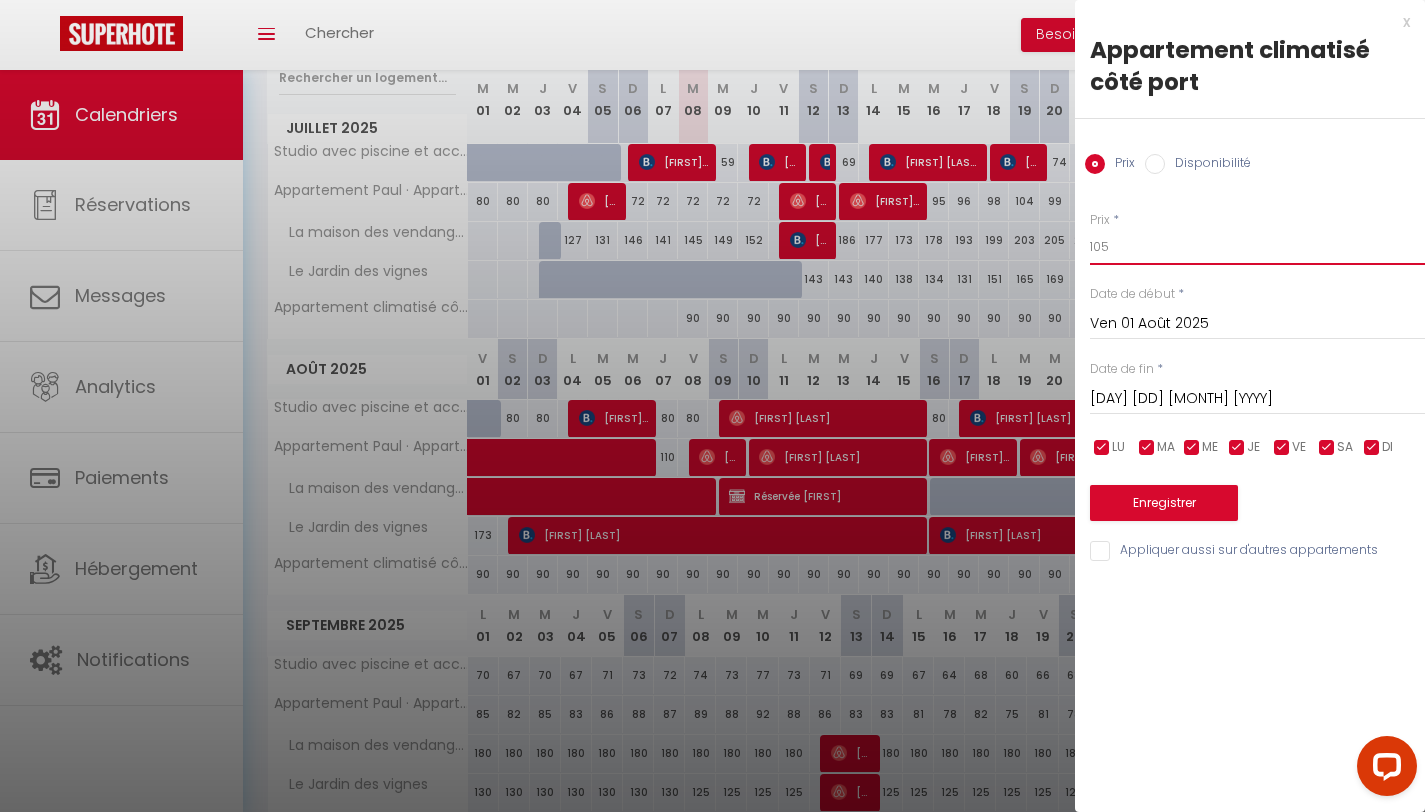 type on "105" 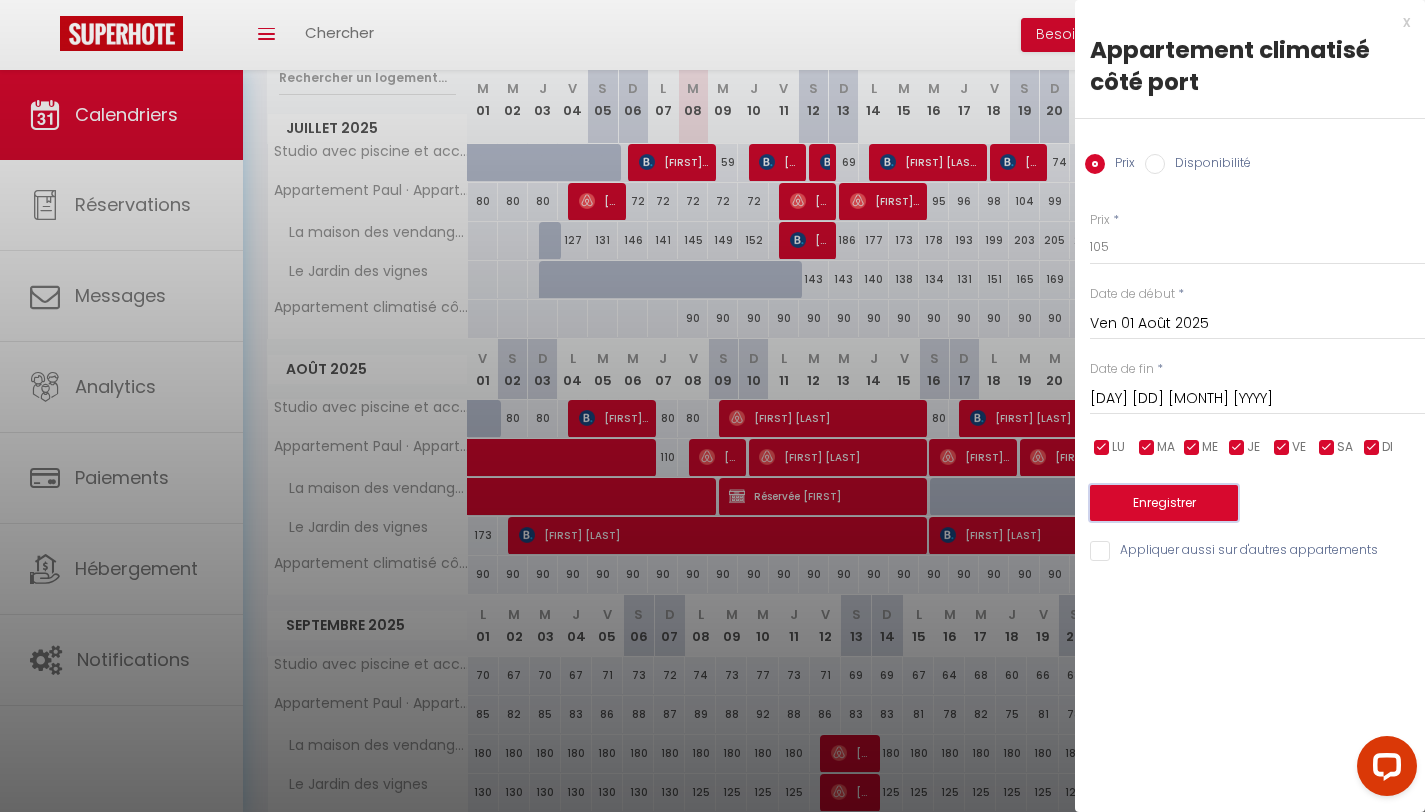 click on "Enregistrer" at bounding box center [1164, 503] 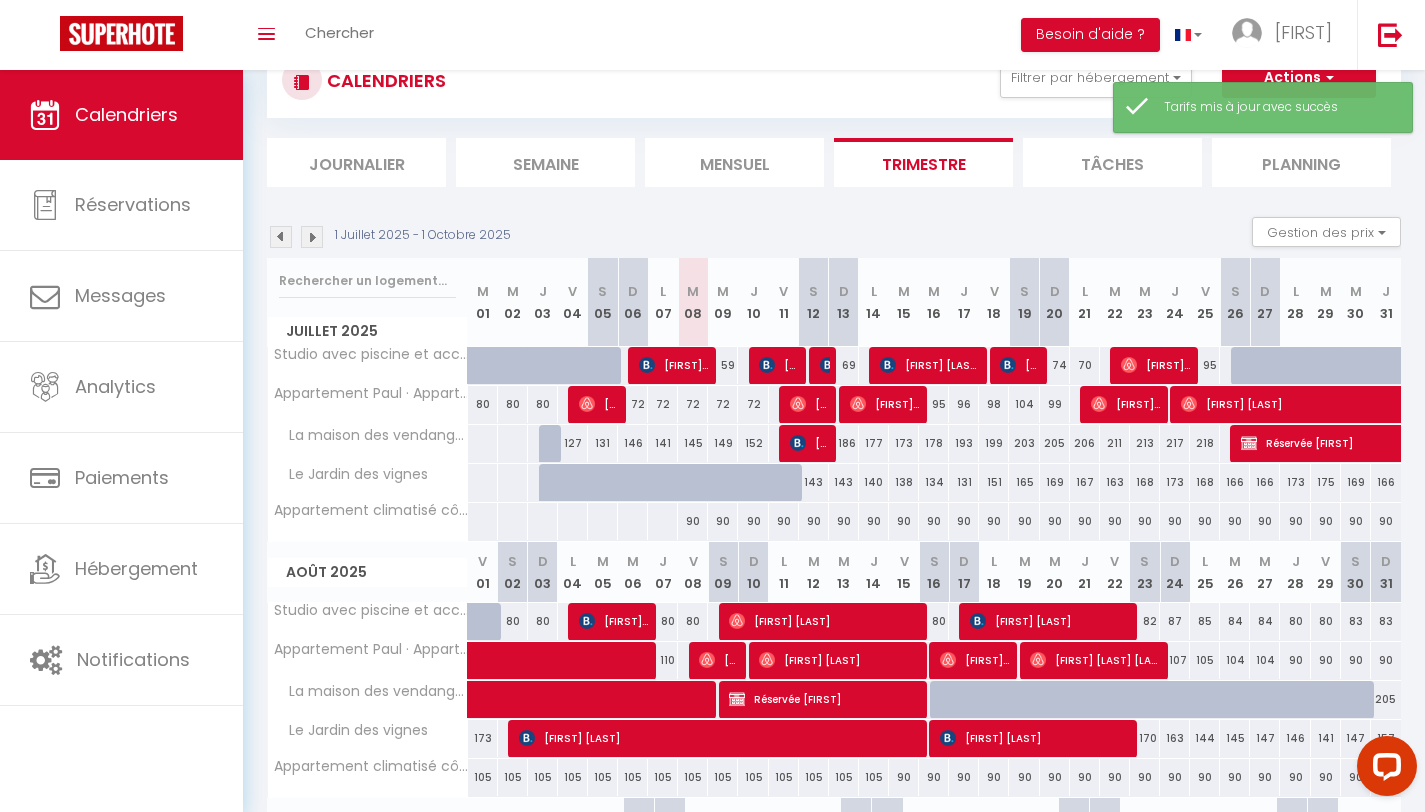scroll, scrollTop: 273, scrollLeft: 0, axis: vertical 